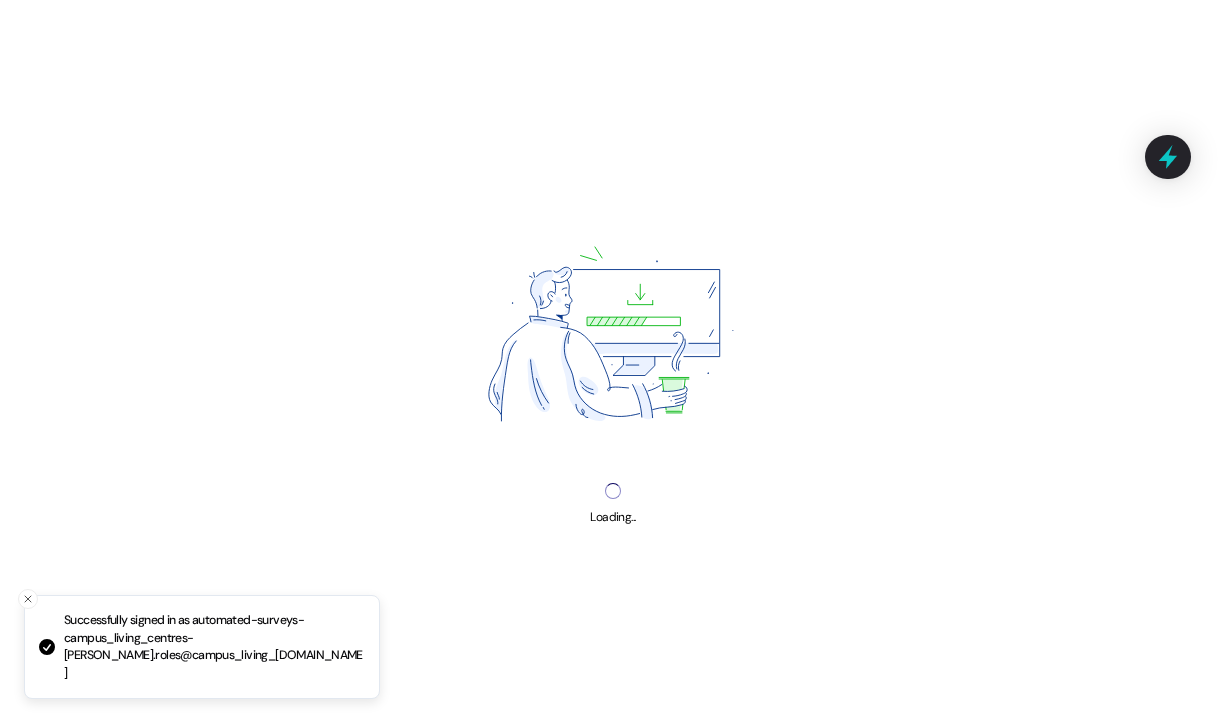 scroll, scrollTop: 0, scrollLeft: 0, axis: both 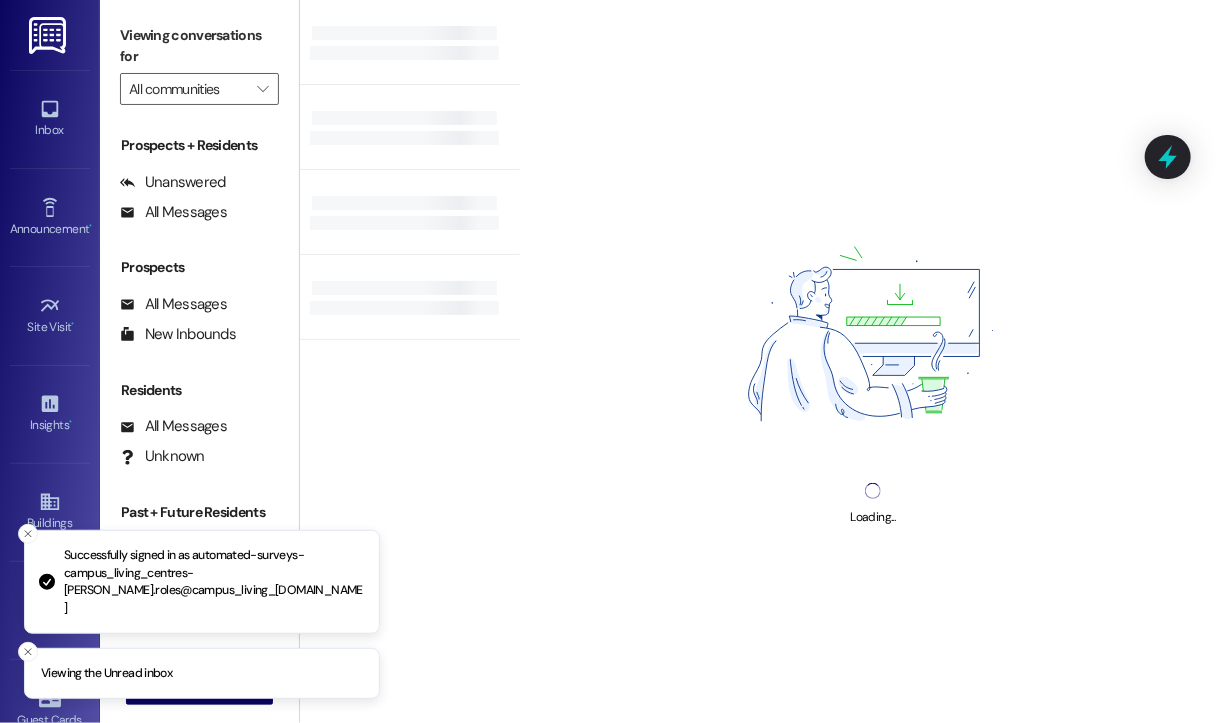 type 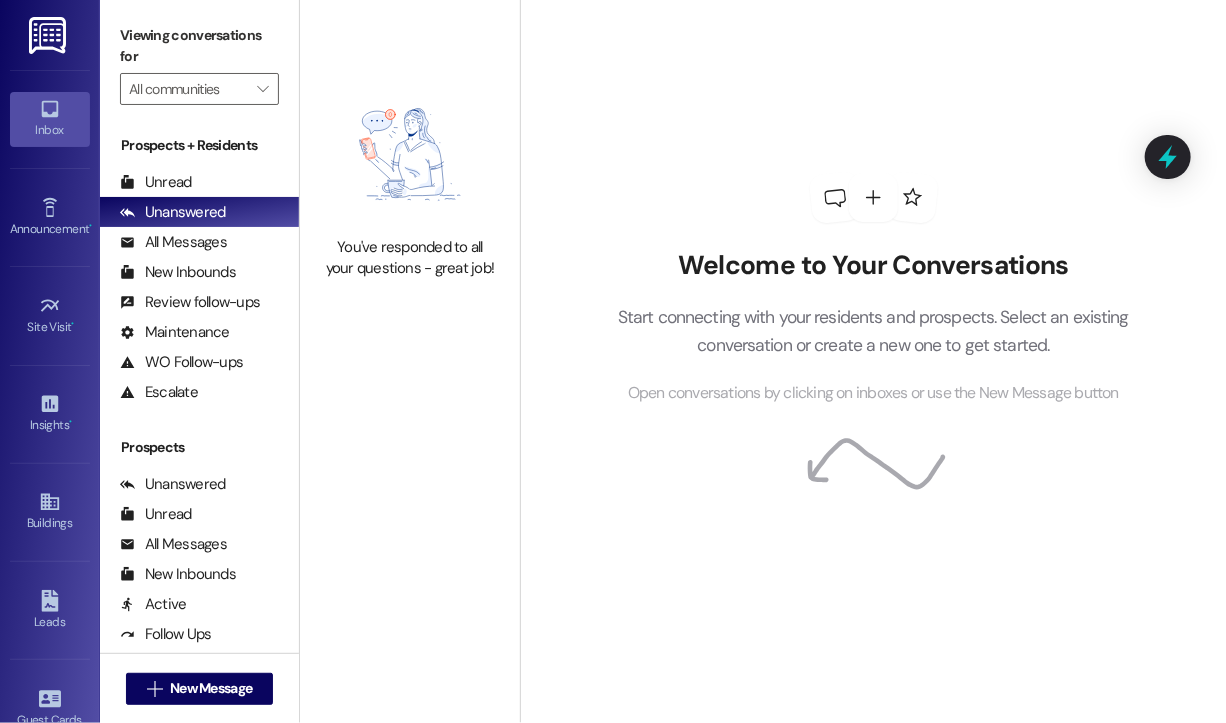 click 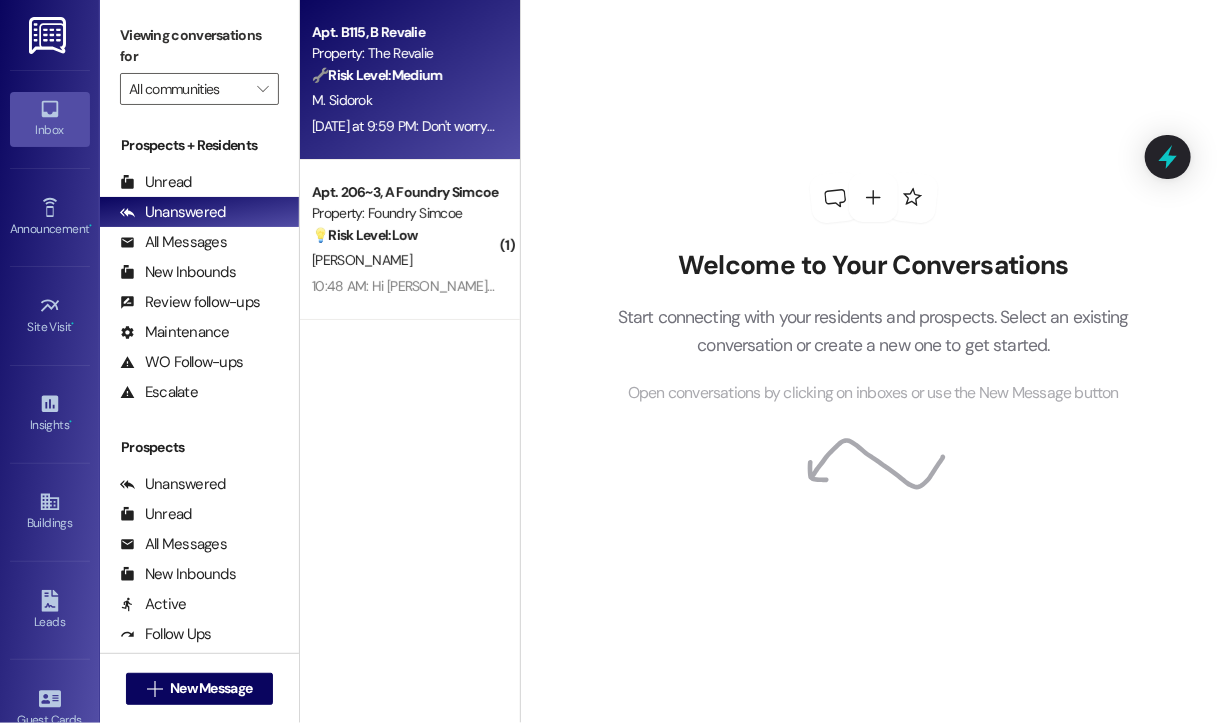 click on "[DATE] at 9:59 PM: Don't worry about submitting another request I'll talk to management sometime later to figure out if the cracks around the window sill can be sealed  [DATE] at 9:59 PM: Don't worry about submitting another request I'll talk to management sometime later to figure out if the cracks around the window sill can be sealed" at bounding box center (792, 126) 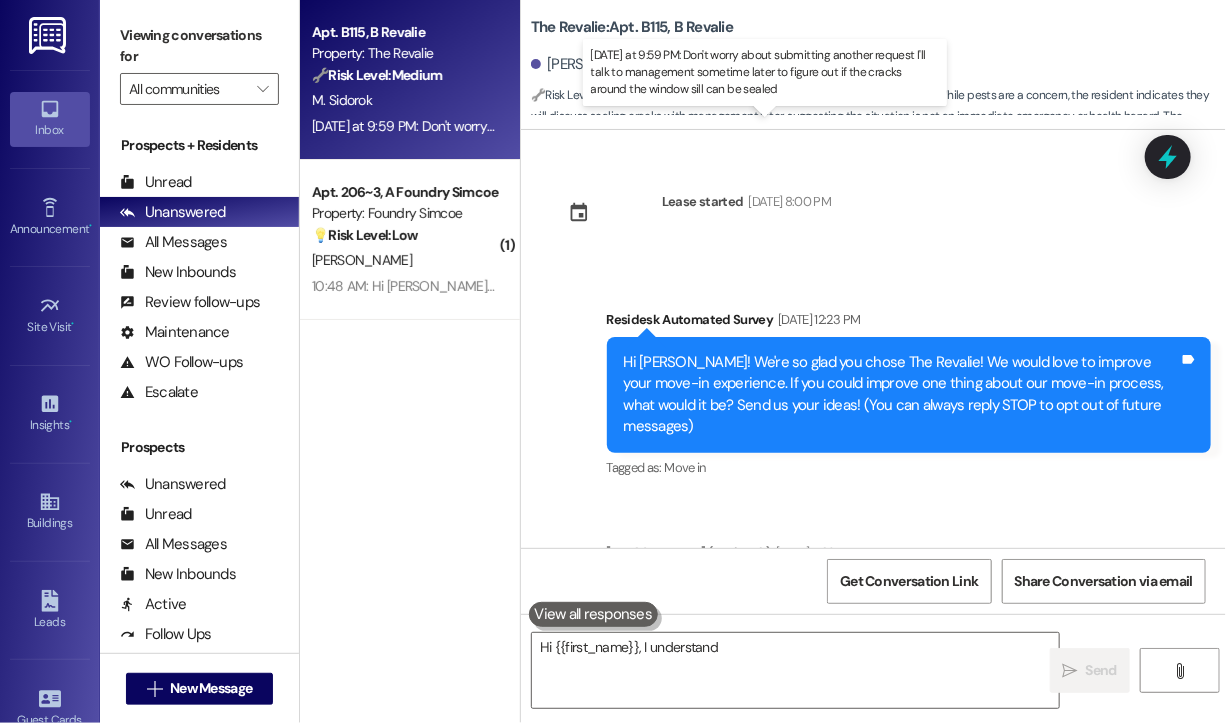 scroll, scrollTop: 13162, scrollLeft: 0, axis: vertical 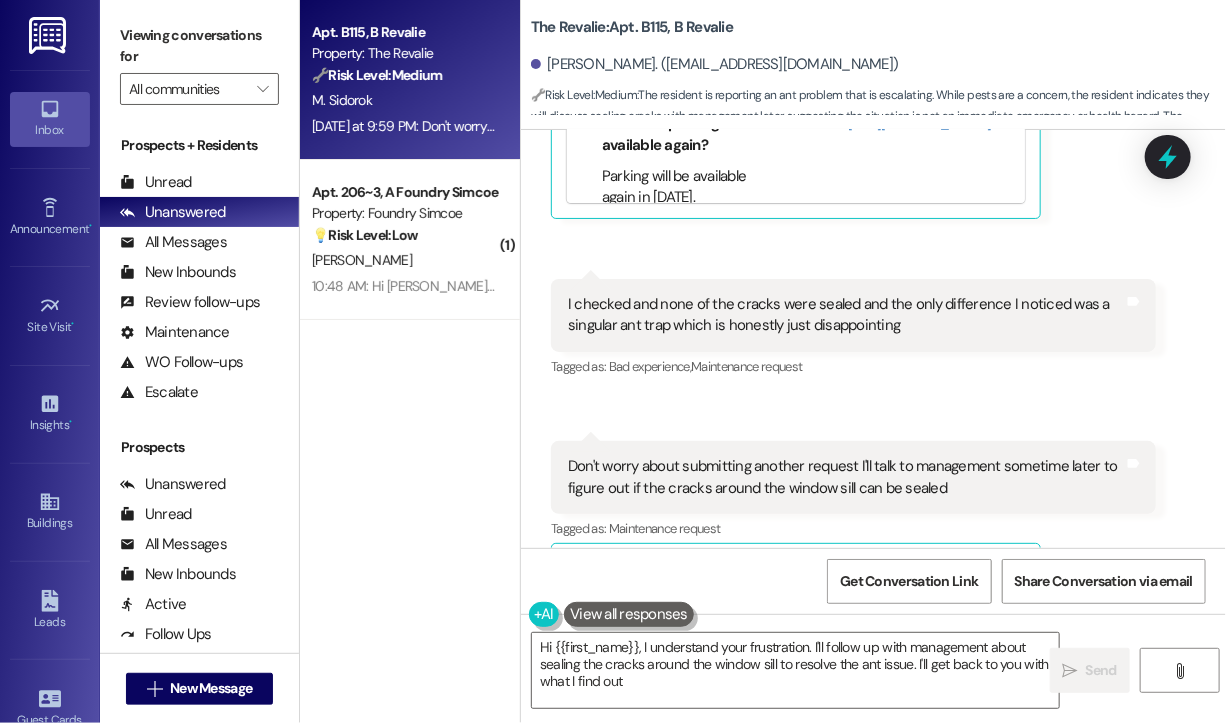 type on "Hi {{first_name}}, I understand your frustration. I'll follow up with management about sealing the cracks around the window sill to resolve the ant issue. I'll get back to you with what I find out!" 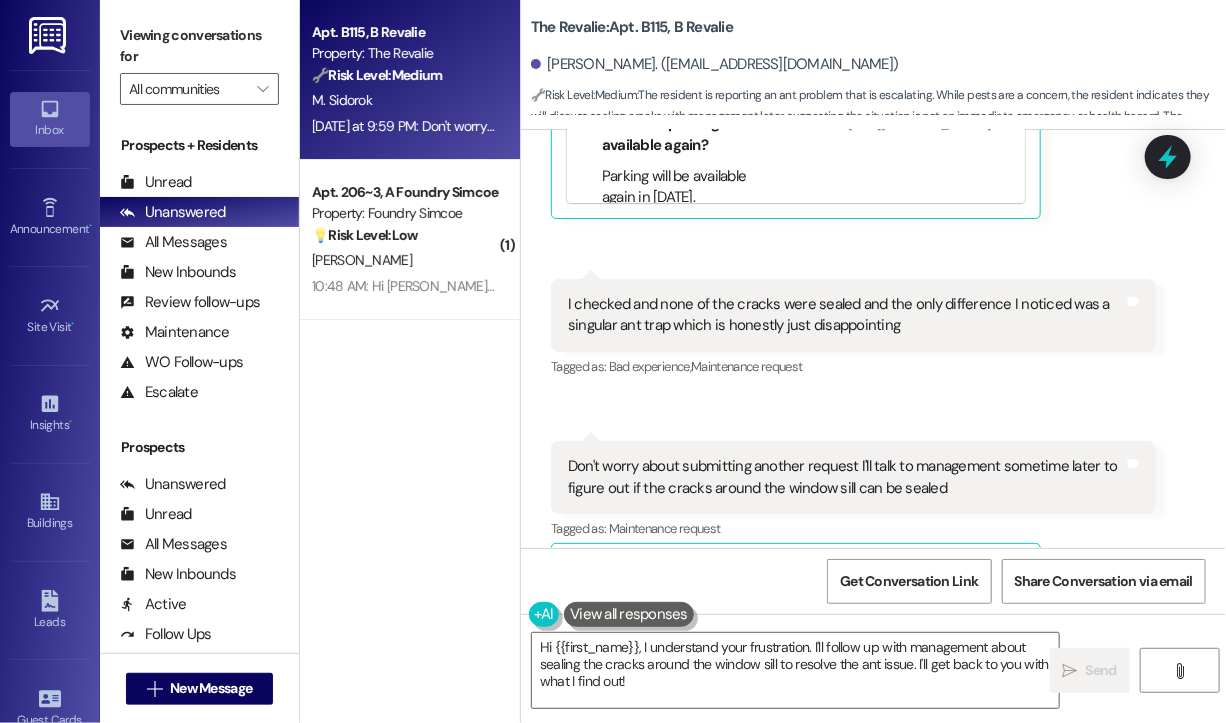 click on "Received via SMS Melania Sidorok Yesterday at 9:58 PM I wasn't going to mention it before since there were like maybe 5 to start with but they keep coming  Tags and notes Tagged as:   Bugs Click to highlight conversations about Bugs  Related guidelines Hide Suggestions Campus Living Centres - The Revalie: Parking is unavailable until September 2025.
Created  7 months ago Property level guideline  ( 66 % match) FAQs generated by ResiDesk AI When will parking be available again? Parking will be available again in September 2025. Is there a waiting list for parking spots? We don't have information about a waiting list in the provided document. Please contact the property management for more details. Are there any alternative parking options available? The document doesn't mention alternative parking options. Please check with the property management for suggestions. Will I be notified when parking becomes available? Can I reserve a parking spot for September 2025? Is street parking an option in the meantime?" at bounding box center [873, 156] 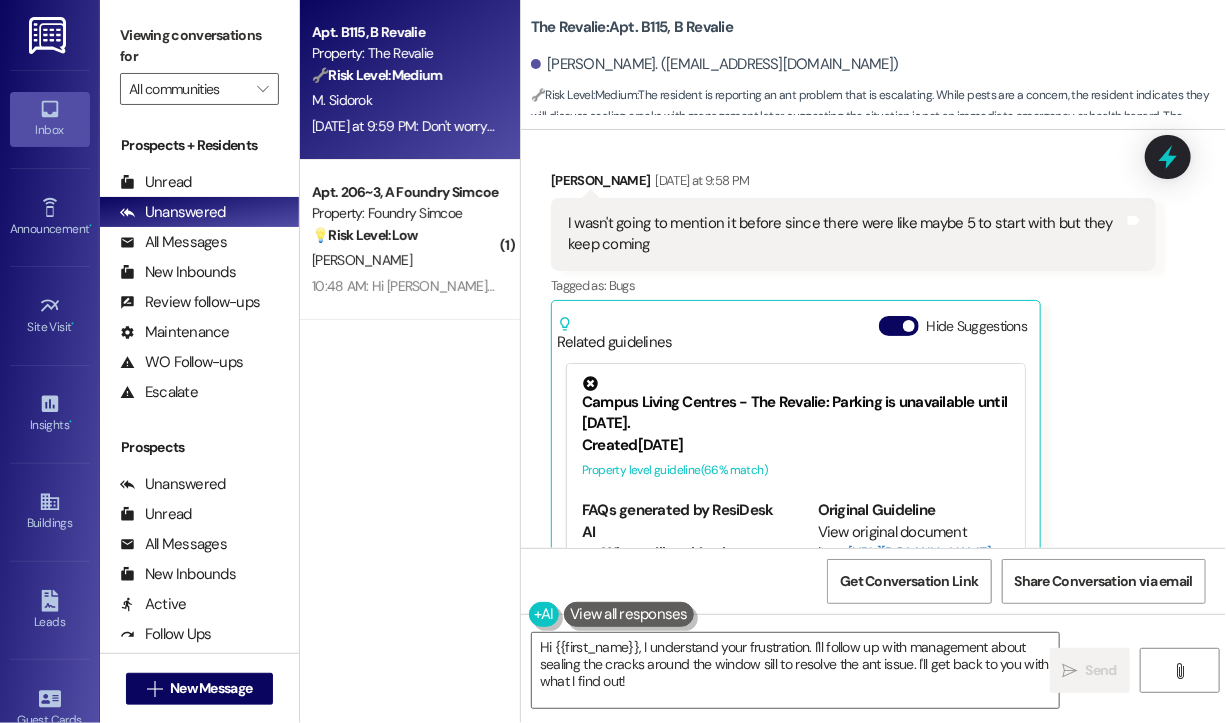 scroll, scrollTop: 12563, scrollLeft: 0, axis: vertical 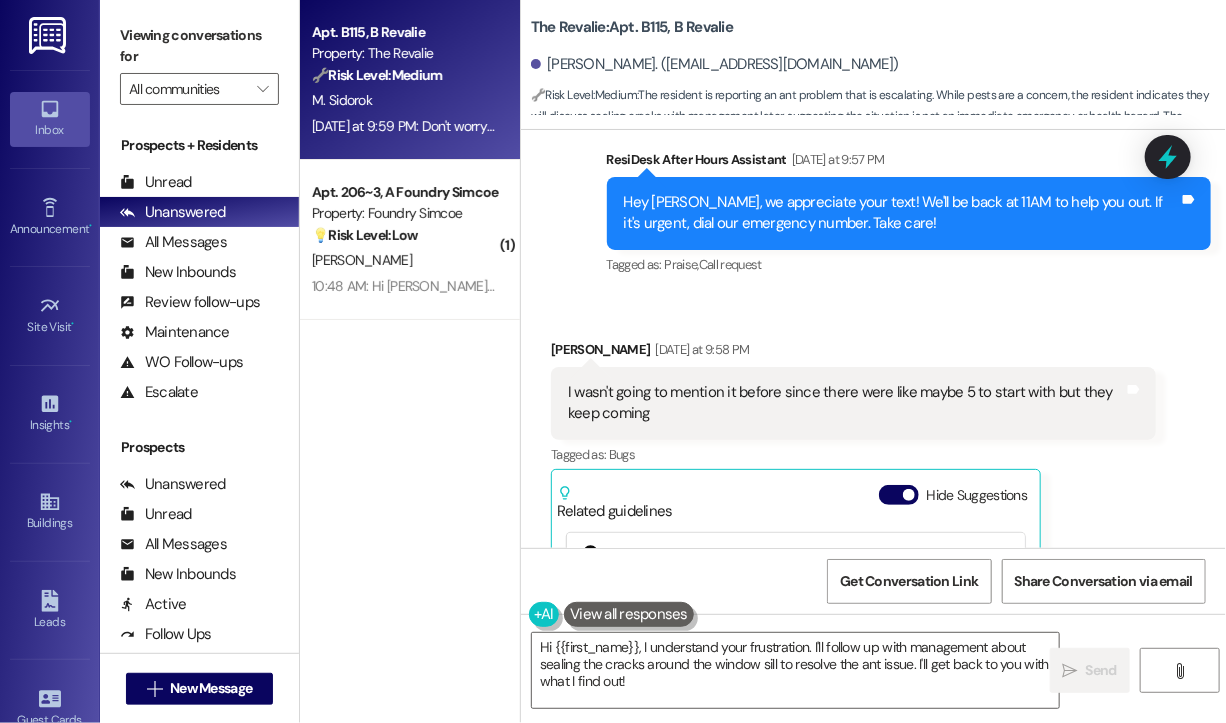 click on "Received via SMS Melania Sidorok Yesterday at 9:58 PM I wasn't going to mention it before since there were like maybe 5 to start with but they keep coming  Tags and notes Tagged as:   Bugs Click to highlight conversations about Bugs  Related guidelines Hide Suggestions Campus Living Centres - The Revalie: Parking is unavailable until September 2025.
Created  7 months ago Property level guideline  ( 66 % match) FAQs generated by ResiDesk AI When will parking be available again? Parking will be available again in September 2025. Is there a waiting list for parking spots? We don't have information about a waiting list in the provided document. Please contact the property management for more details. Are there any alternative parking options available? The document doesn't mention alternative parking options. Please check with the property management for suggestions. Will I be notified when parking becomes available? Can I reserve a parking spot for September 2025? Is street parking an option in the meantime?" at bounding box center [873, 755] 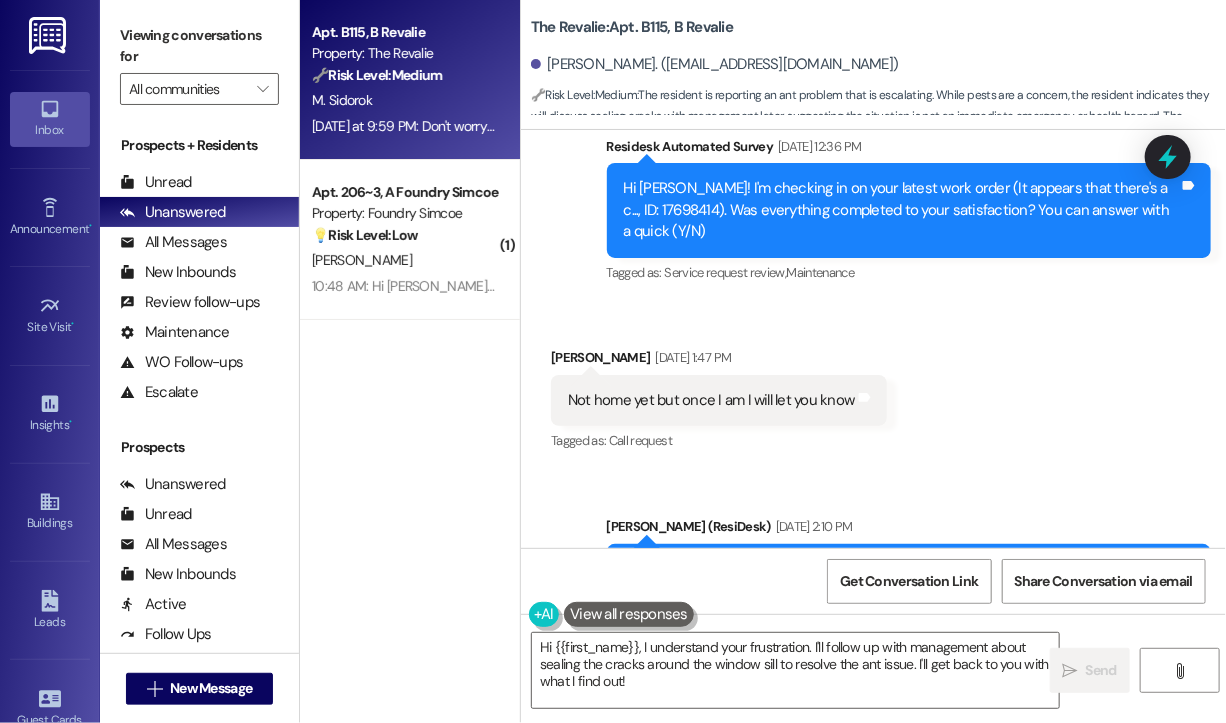 scroll, scrollTop: 11063, scrollLeft: 0, axis: vertical 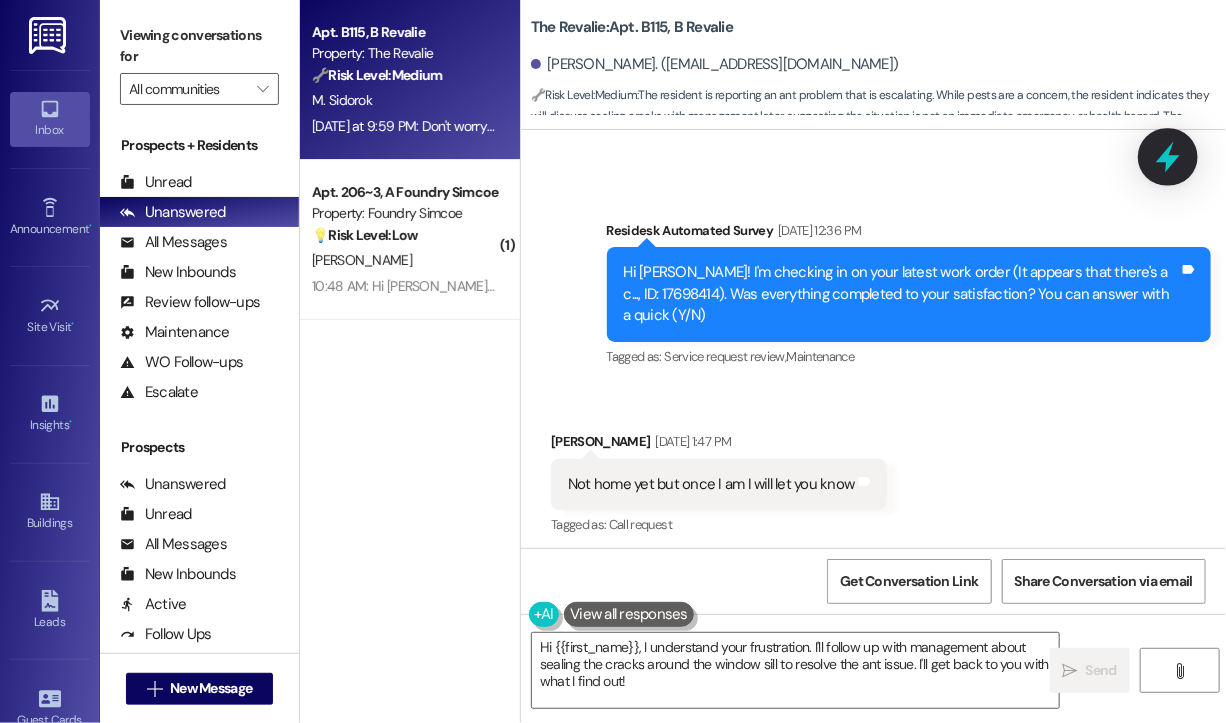 click 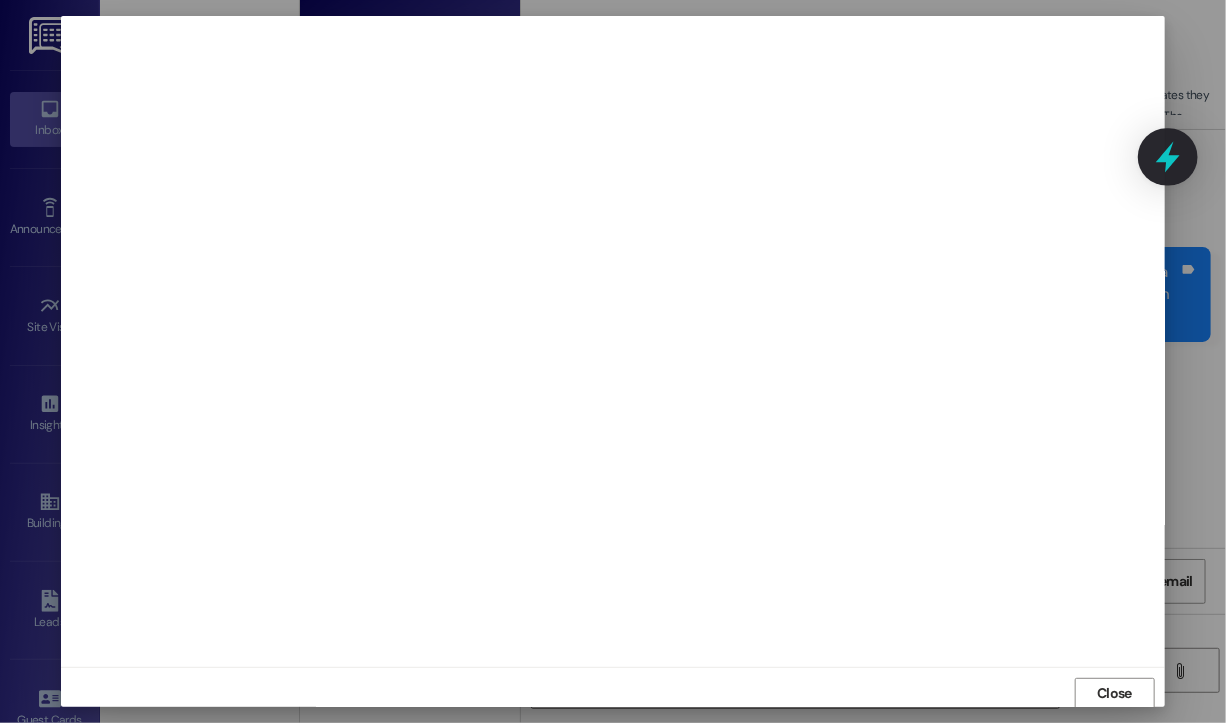 scroll, scrollTop: 2, scrollLeft: 0, axis: vertical 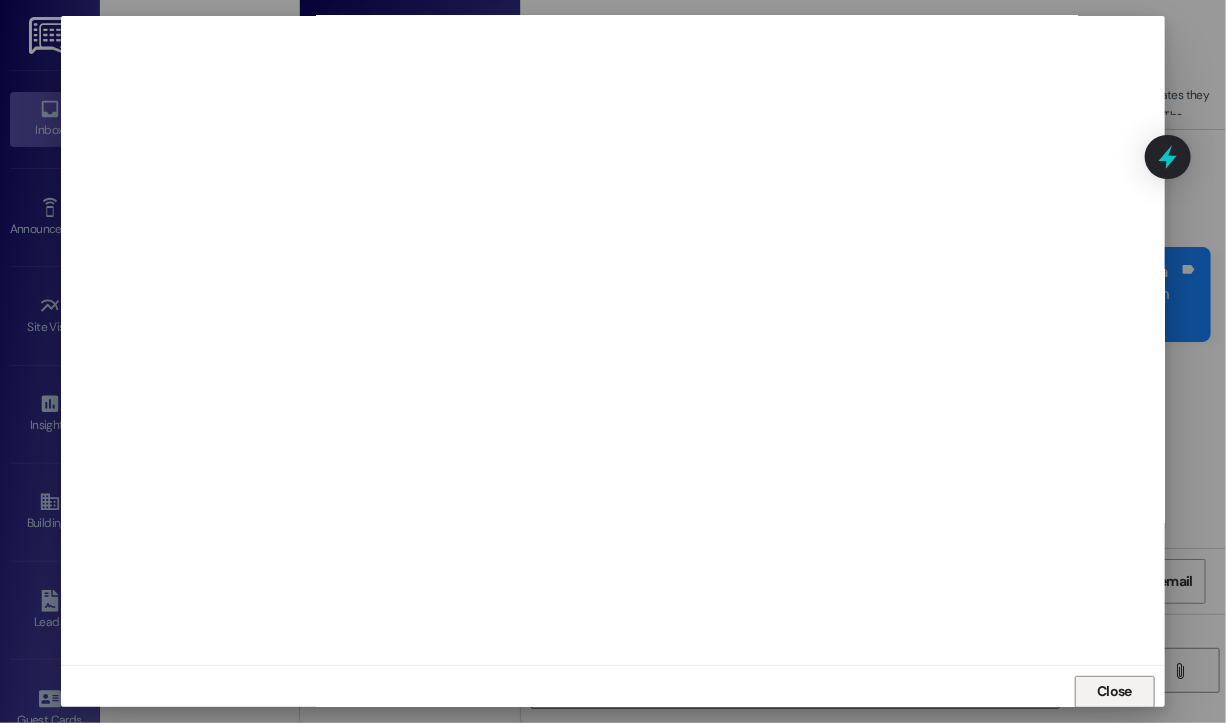 click on "Close" at bounding box center (1114, 691) 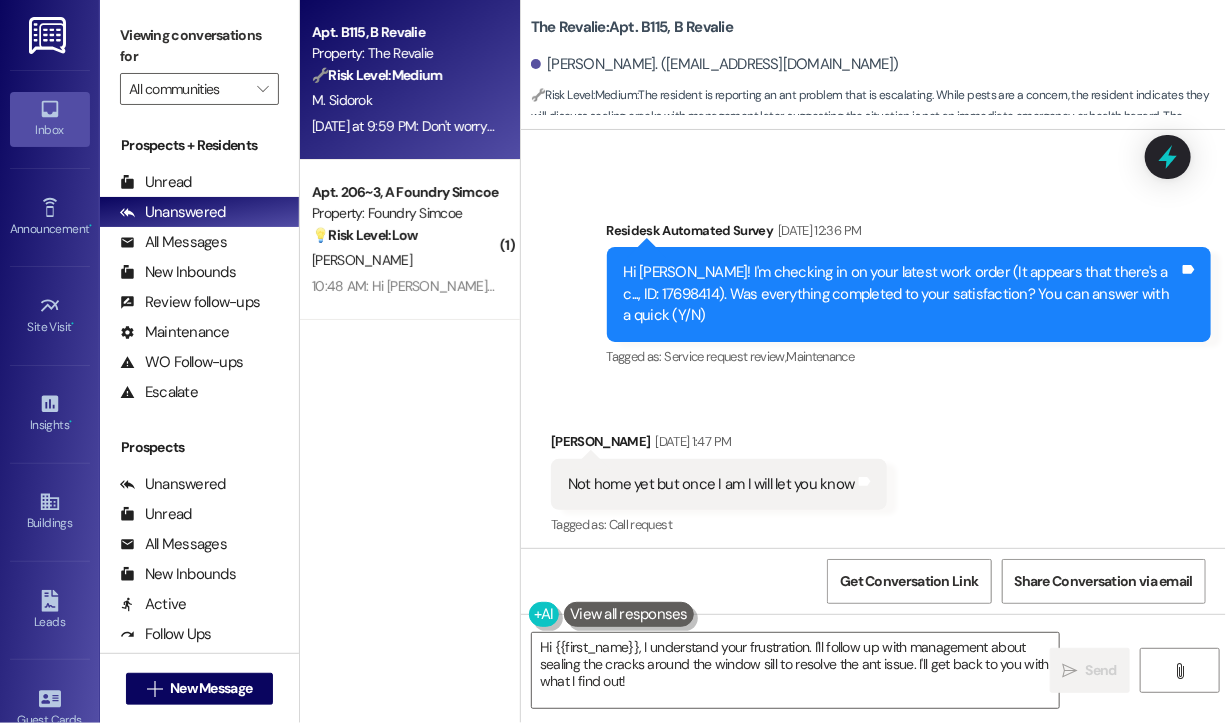 click on "Hi Melania! I'm checking in on your latest work order (It appears that there's a c..., ID: 17698414). Was everything completed to your satisfaction? You can answer with a quick (Y/N)" at bounding box center (902, 294) 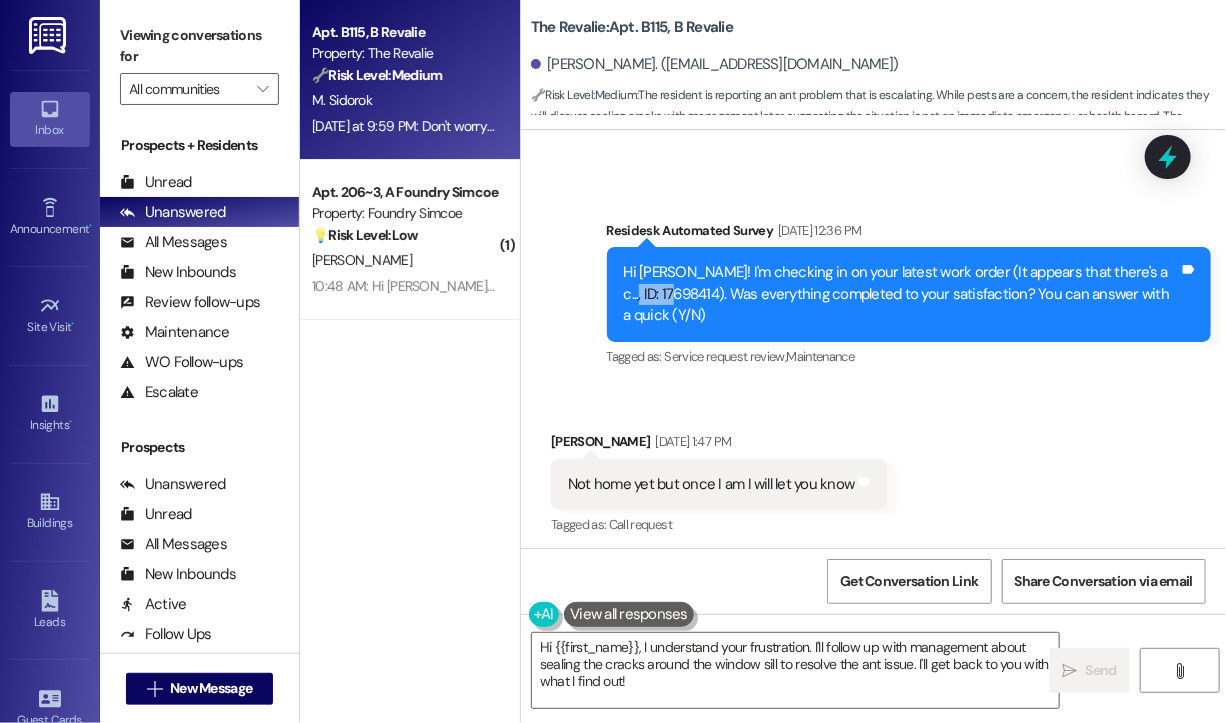 click on "Hi Melania! I'm checking in on your latest work order (It appears that there's a c..., ID: 17698414). Was everything completed to your satisfaction? You can answer with a quick (Y/N)" at bounding box center (902, 294) 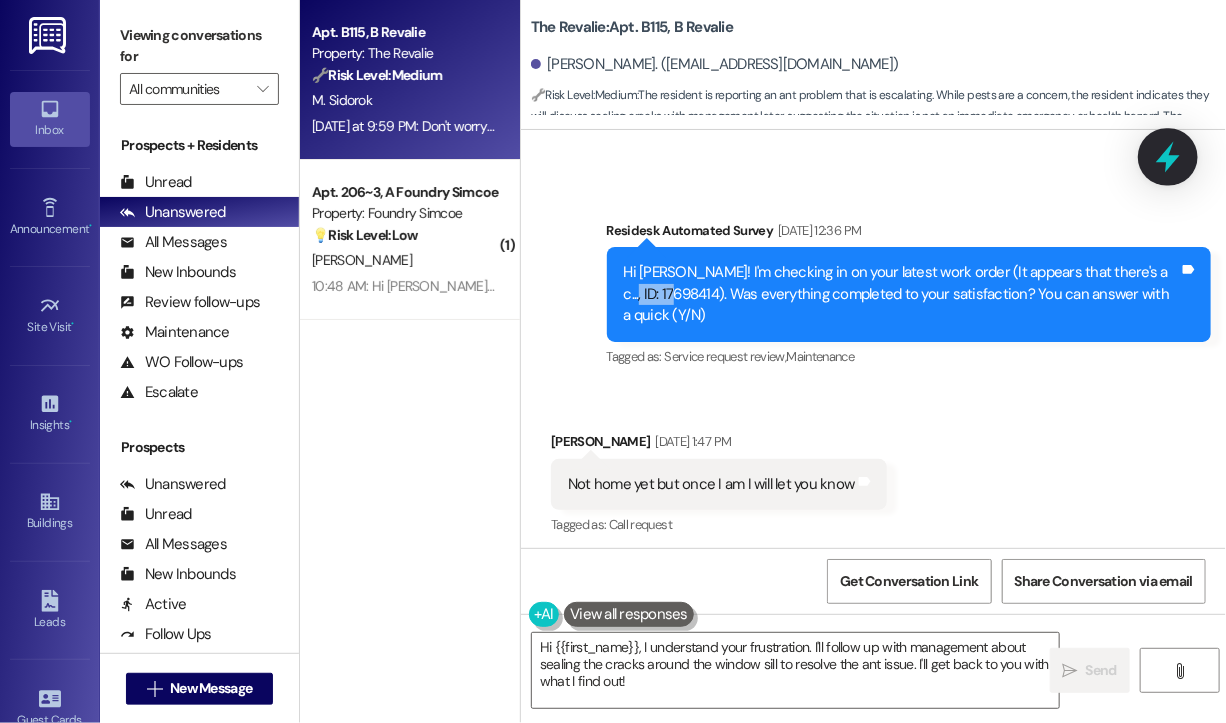 click 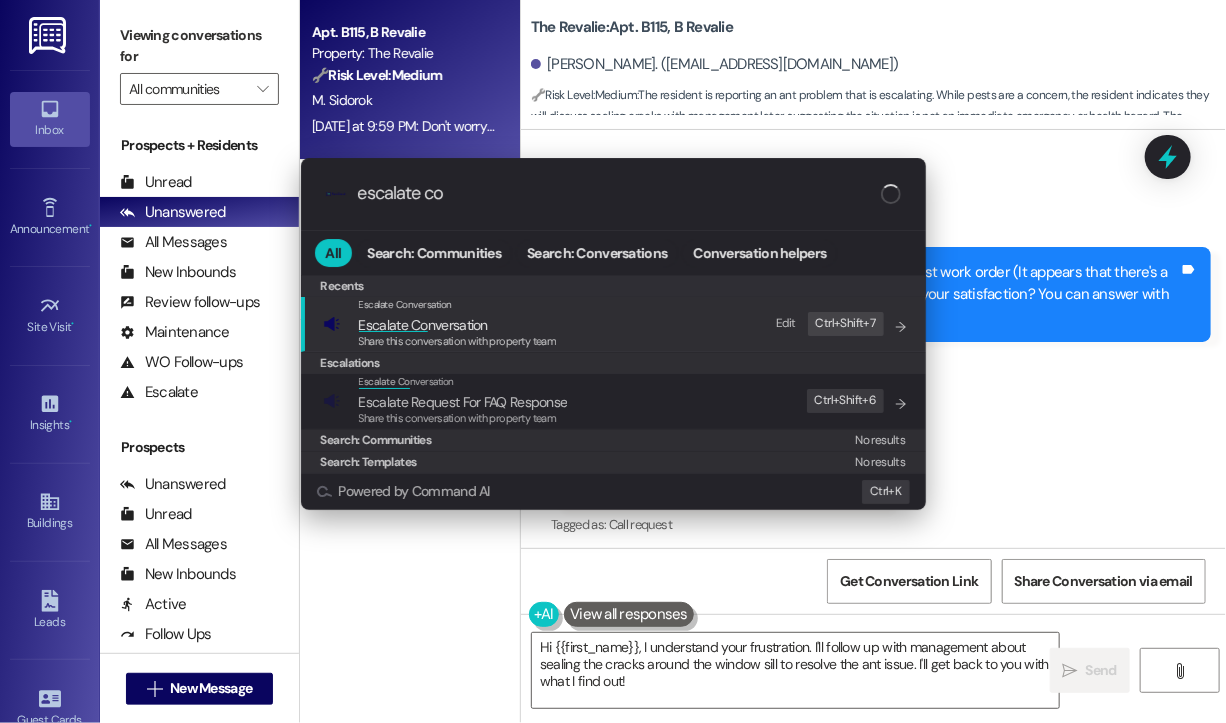 type on "escalate con" 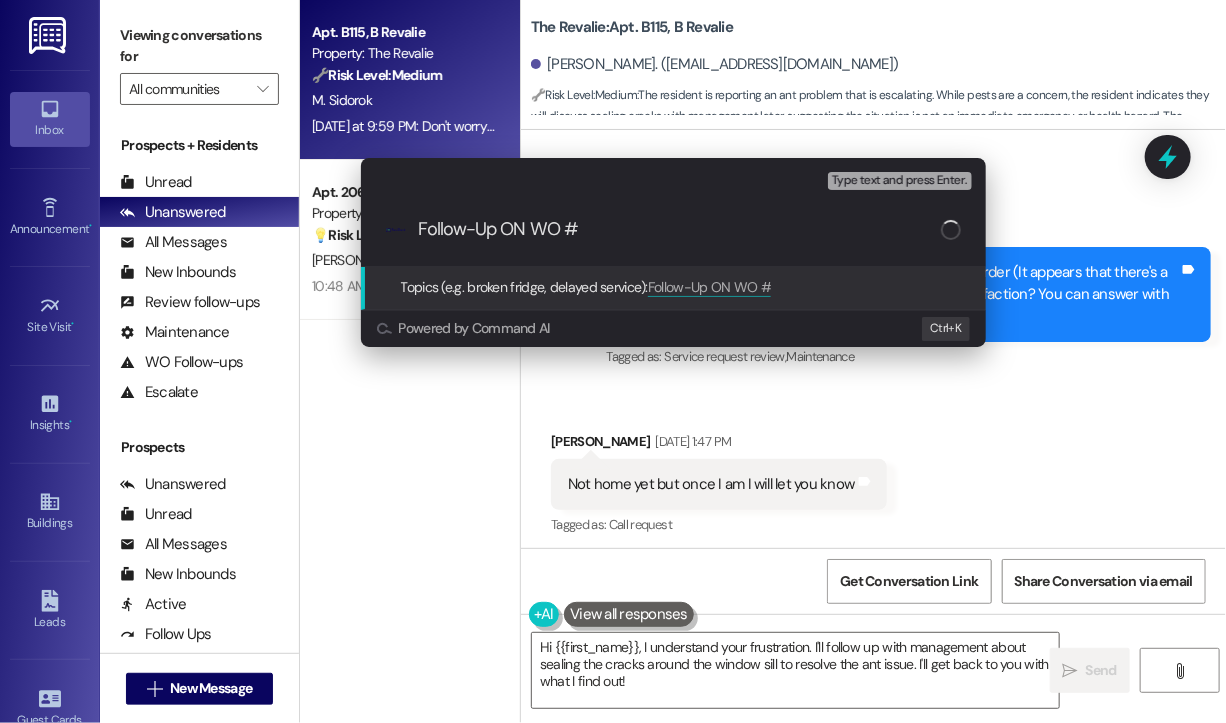 paste on "17698414" 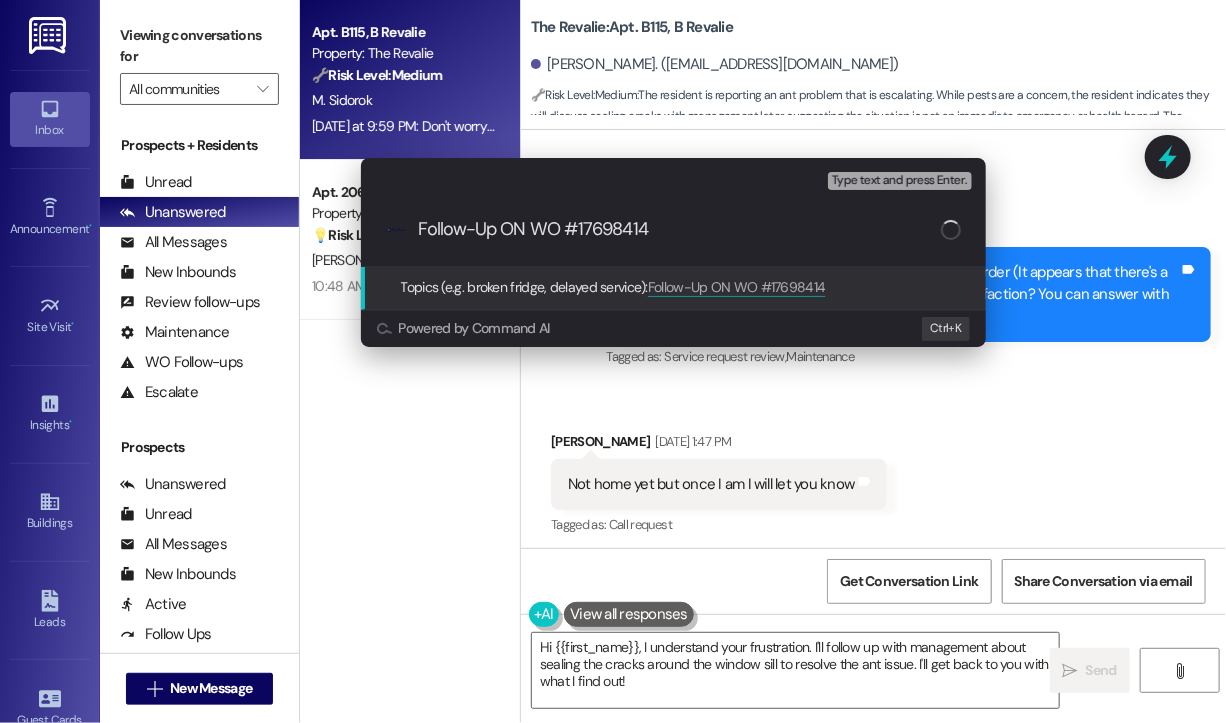 type 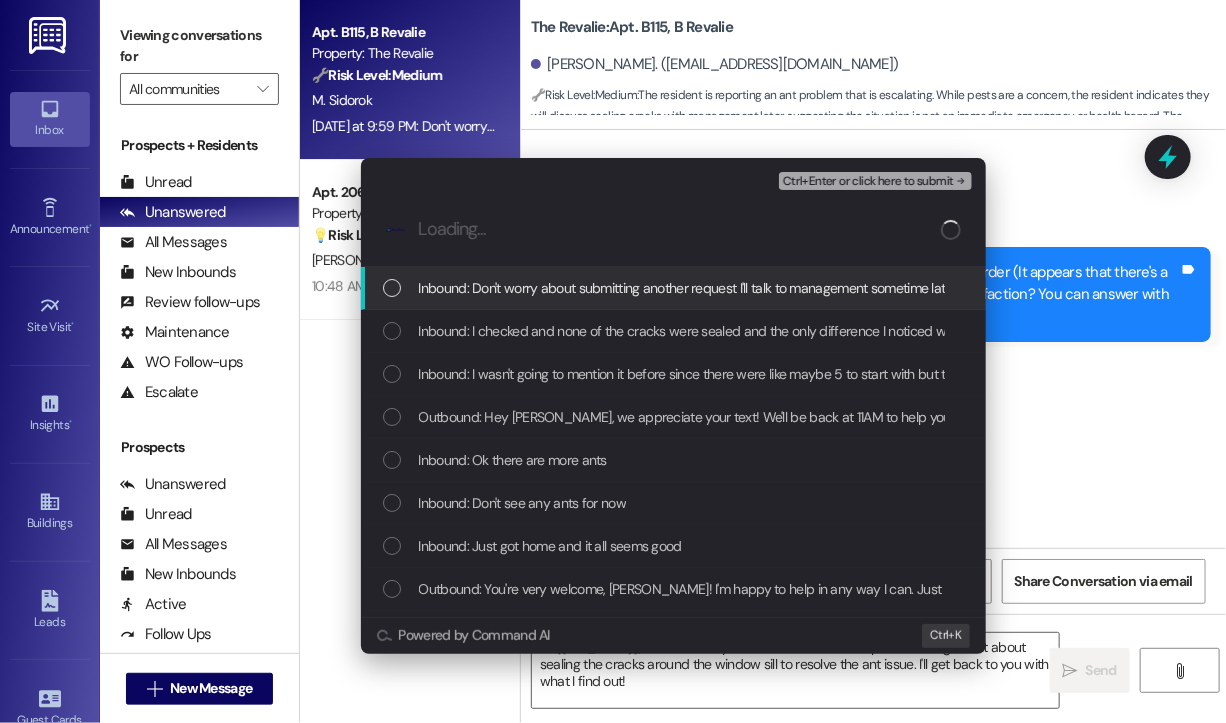 click on "Inbound: Don't worry about submitting another request I'll talk to management sometime later to figure out if the cracks around the window sill can be sealed" at bounding box center [871, 288] 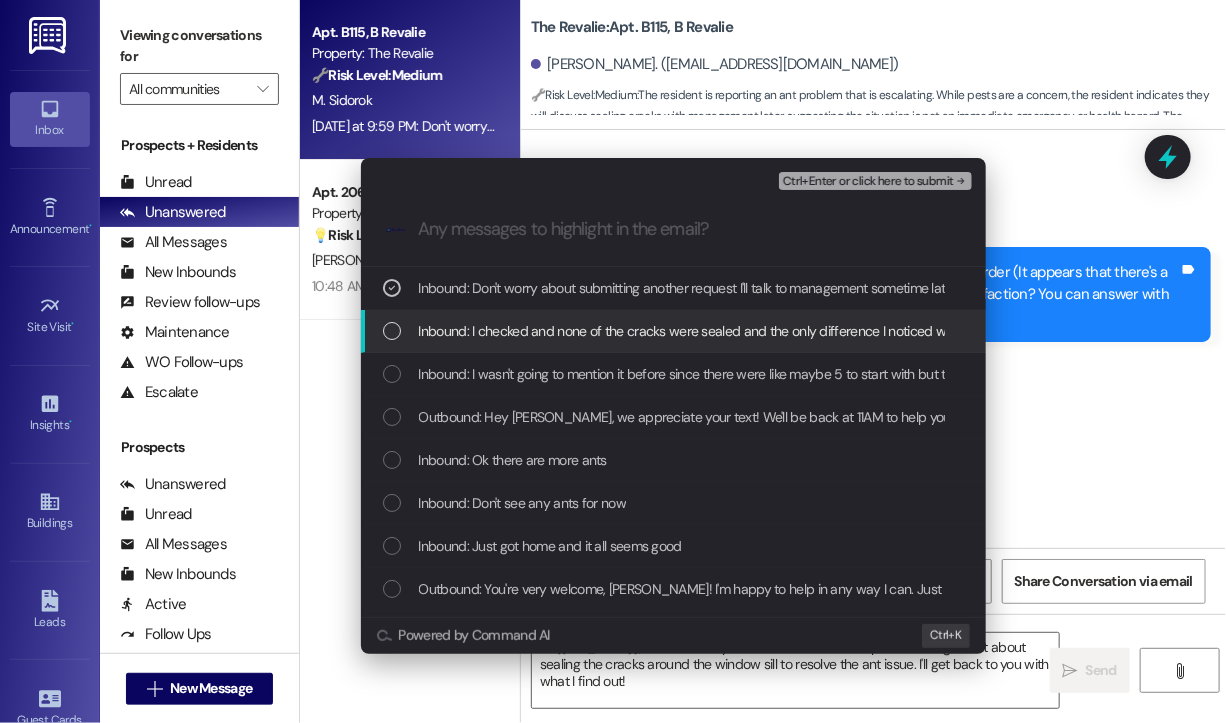 click on "Escalate Conversation High risk Follow-Up ON WO #17698414 Inbound: Don't worry about submitting another request I'll talk to management sometime later to figure out if the cracks around the window sill can be sealed  Ctrl+Enter or click here to submit .cls-1{fill:#0a055f;}.cls-2{fill:#0cc4c4;} resideskLogoBlueOrange Inbound: Don't worry about submitting another request I'll talk to management sometime later to figure out if the cracks around the window sill can be sealed  Inbound: I checked and none of the cracks were sealed and the only difference I noticed was a singular ant trap which is honestly just disappointing  Inbound: I wasn't going to mention it before since there were like maybe 5 to start with but they keep coming  Outbound: Hey Melania, we appreciate your text! We'll be back at 11AM to help you out. If it's urgent, dial our emergency number. Take care! Inbound: Ok there are more ants  Inbound: Don't see any ants for now  Inbound: Just got home and it all seems good Powered by Command AI Ctrl+ K" at bounding box center [613, 361] 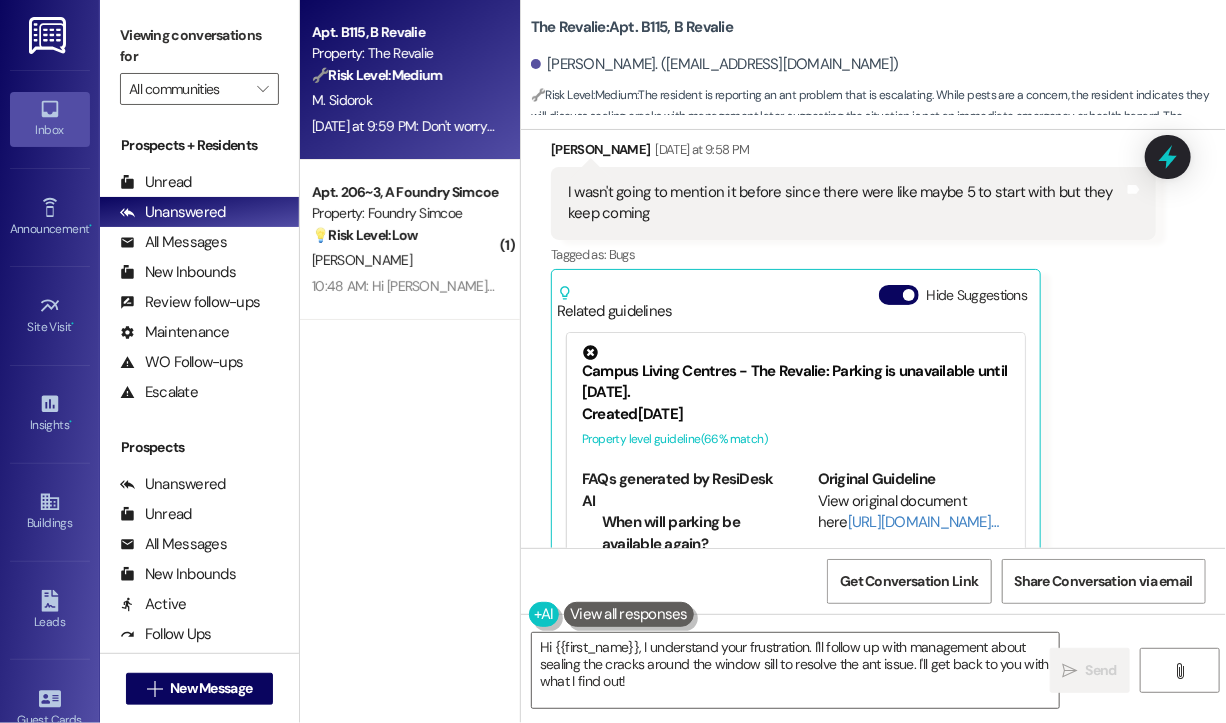 scroll, scrollTop: 13162, scrollLeft: 0, axis: vertical 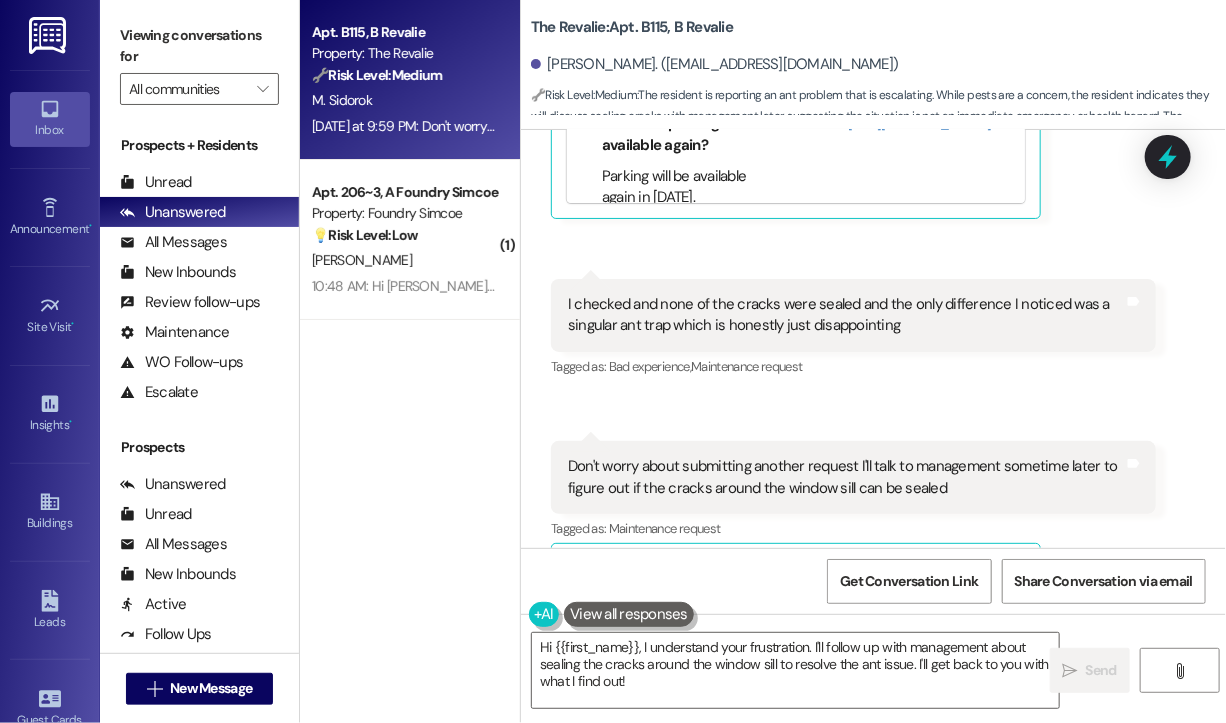click on "Received via SMS Melania Sidorok Yesterday at 9:58 PM I wasn't going to mention it before since there were like maybe 5 to start with but they keep coming  Tags and notes Tagged as:   Bugs Click to highlight conversations about Bugs  Related guidelines Hide Suggestions Campus Living Centres - The Revalie: Parking is unavailable until September 2025.
Created  7 months ago Property level guideline  ( 66 % match) FAQs generated by ResiDesk AI When will parking be available again? Parking will be available again in September 2025. Is there a waiting list for parking spots? We don't have information about a waiting list in the provided document. Please contact the property management for more details. Are there any alternative parking options available? The document doesn't mention alternative parking options. Please check with the property management for suggestions. Will I be notified when parking becomes available? Can I reserve a parking spot for September 2025? Is street parking an option in the meantime?" at bounding box center [873, 156] 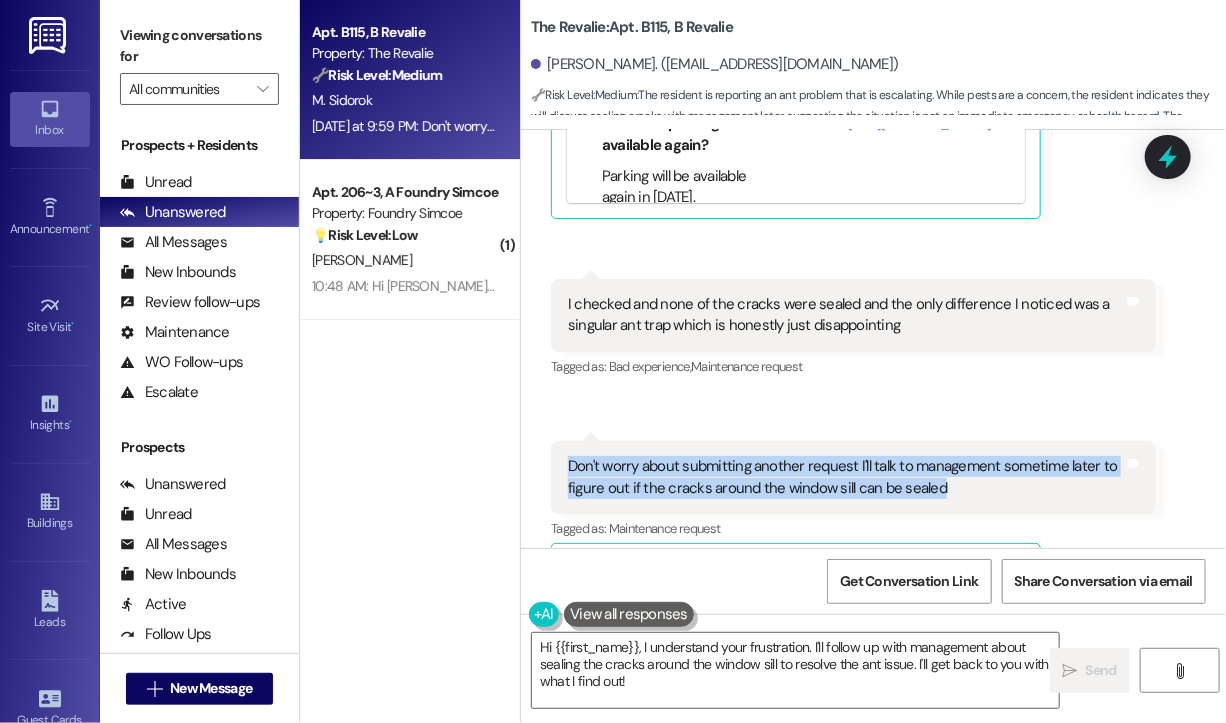 drag, startPoint x: 980, startPoint y: 422, endPoint x: 570, endPoint y: 402, distance: 410.48752 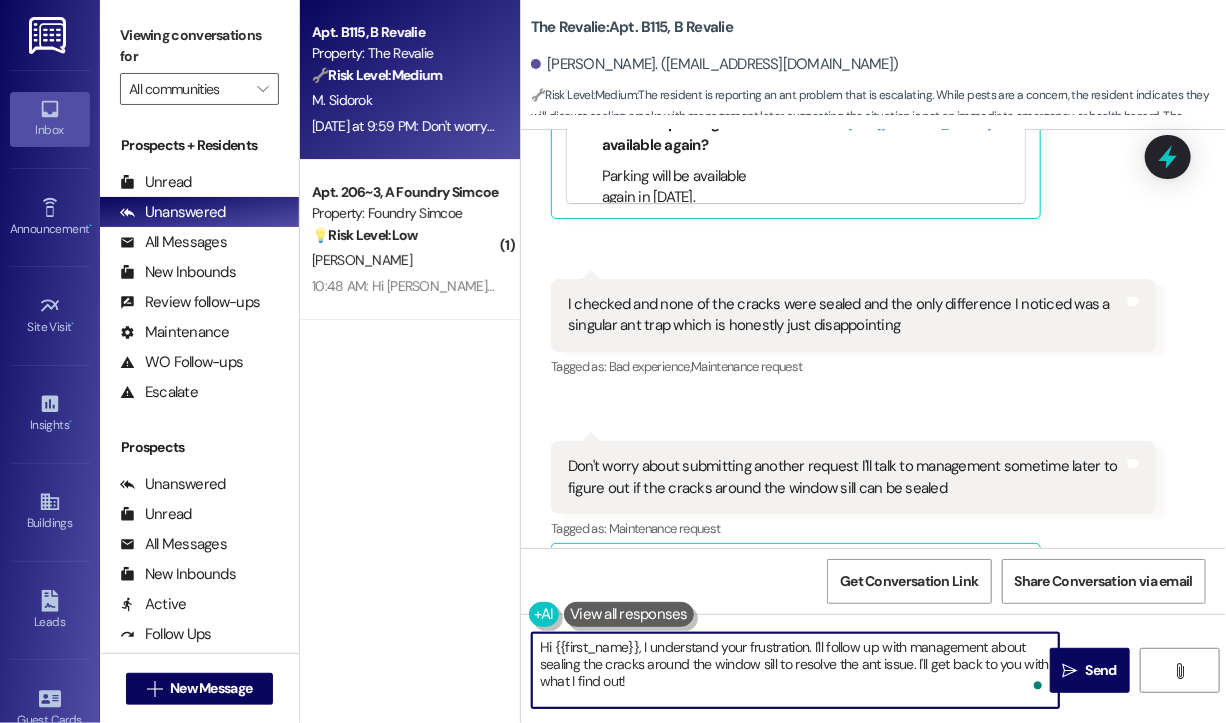 drag, startPoint x: 660, startPoint y: 694, endPoint x: 644, endPoint y: 651, distance: 45.88028 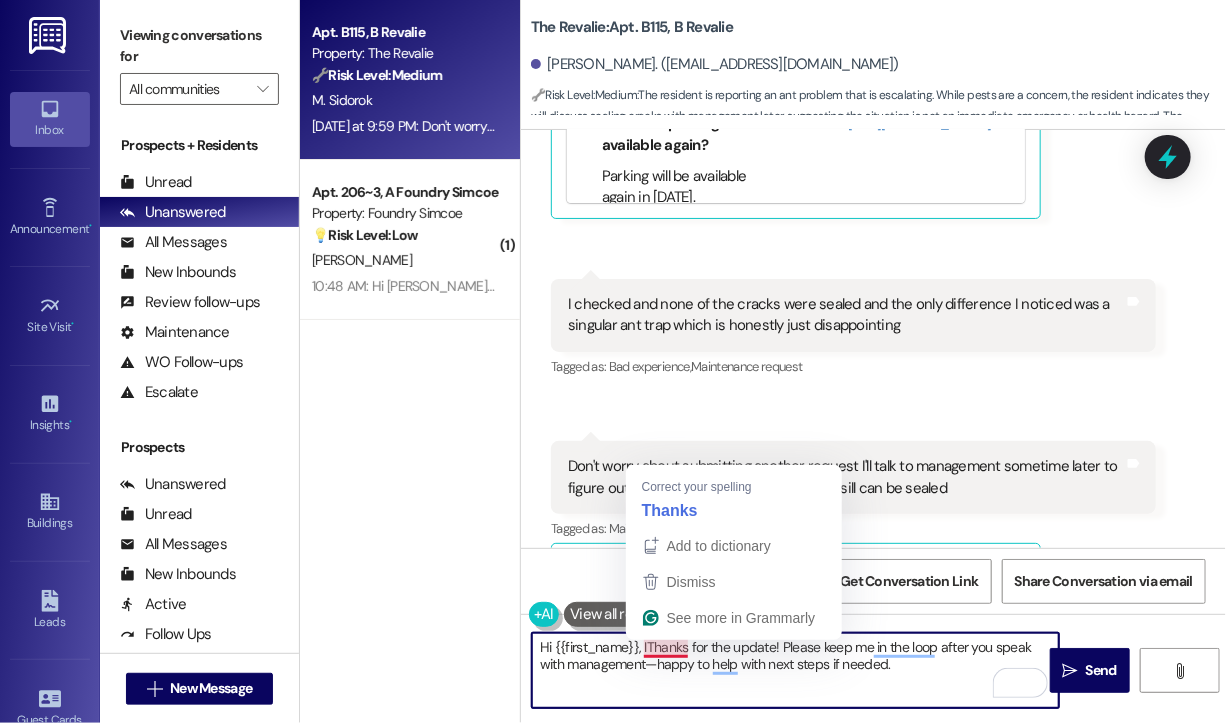 click on "Hi {{first_name}}, IThanks for the update! Please keep me in the loop after you speak with management—happy to help with next steps if needed." at bounding box center (795, 670) 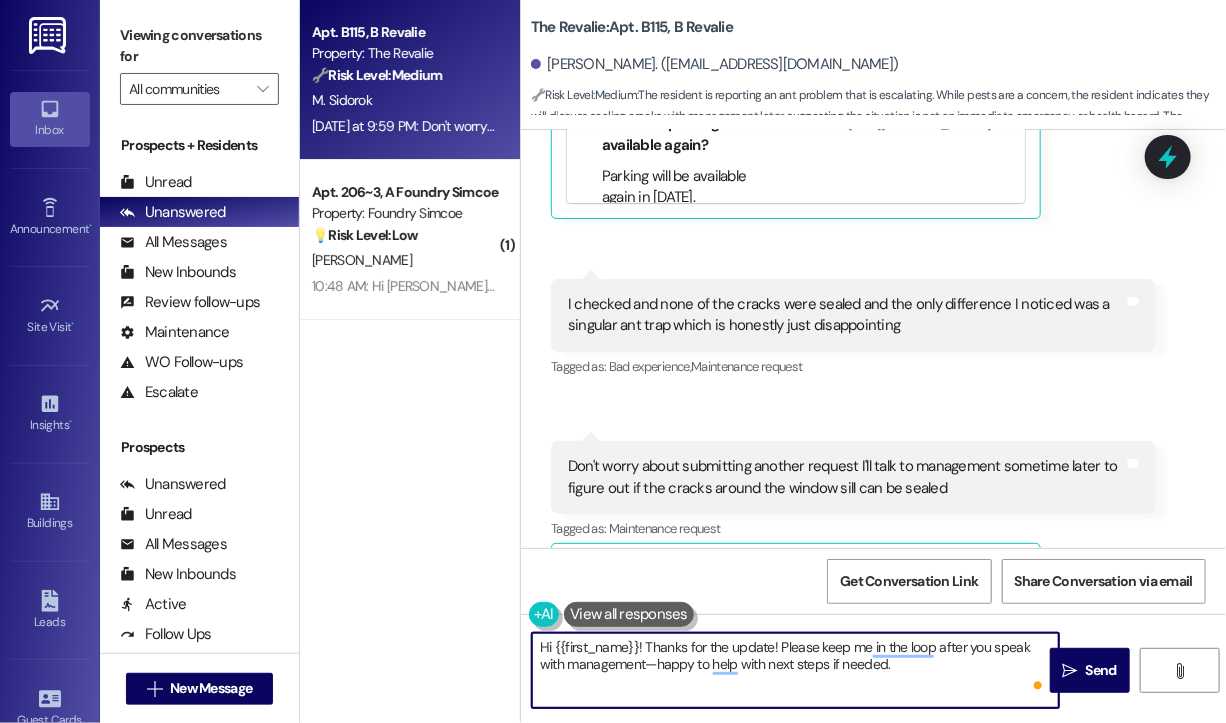 click on "Hi {{first_name}}! Thanks for the update! Please keep me in the loop after you speak with management—happy to help with next steps if needed." at bounding box center [795, 670] 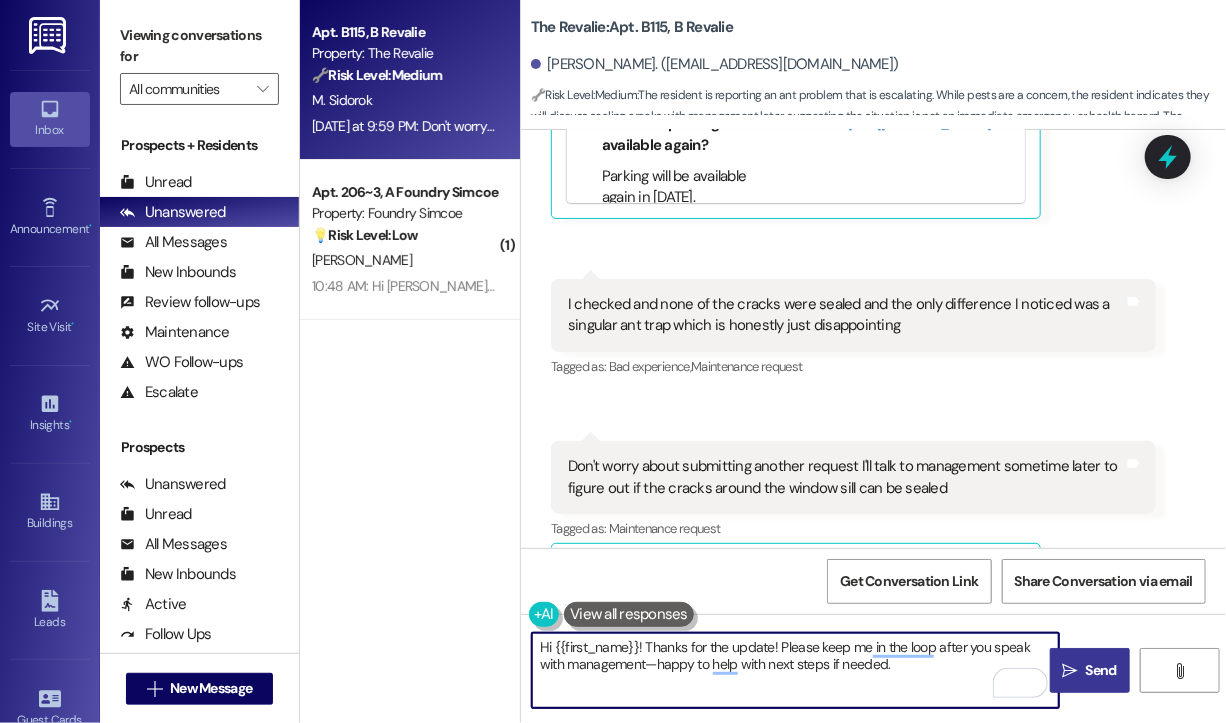 type on "Hi {{first_name}}! Thanks for the update! Please keep me in the loop after you speak with management—happy to help with next steps if needed." 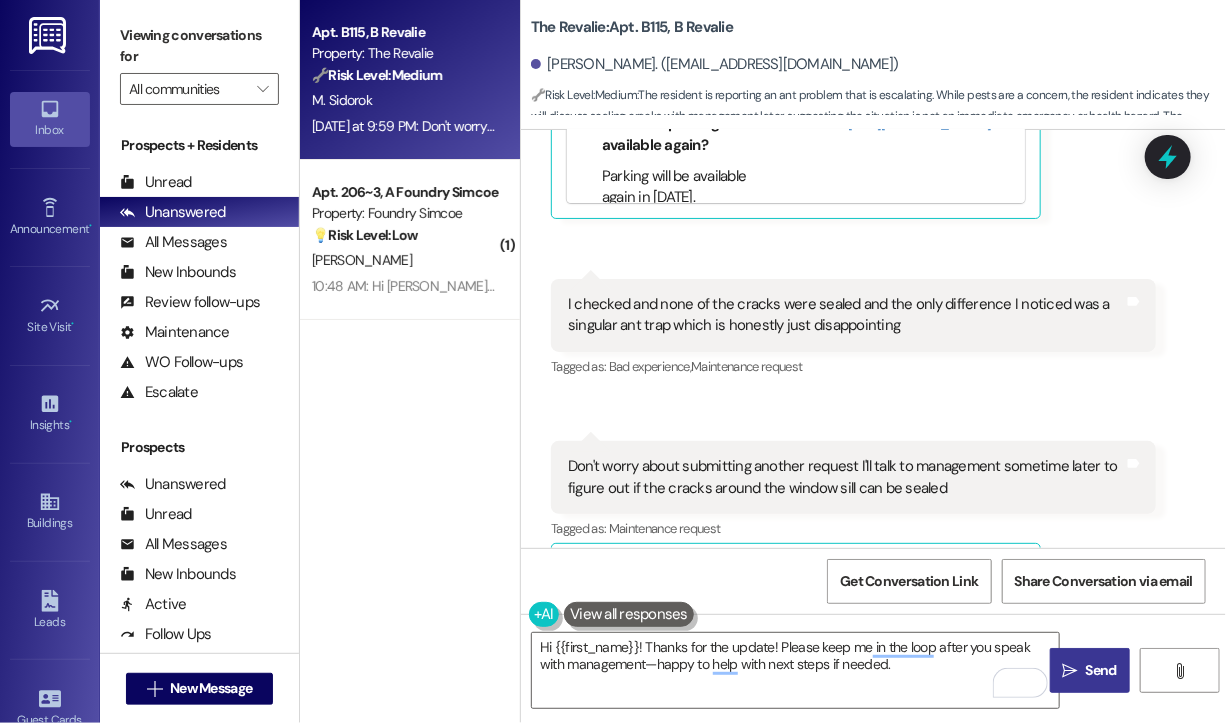 click on "" at bounding box center (1070, 671) 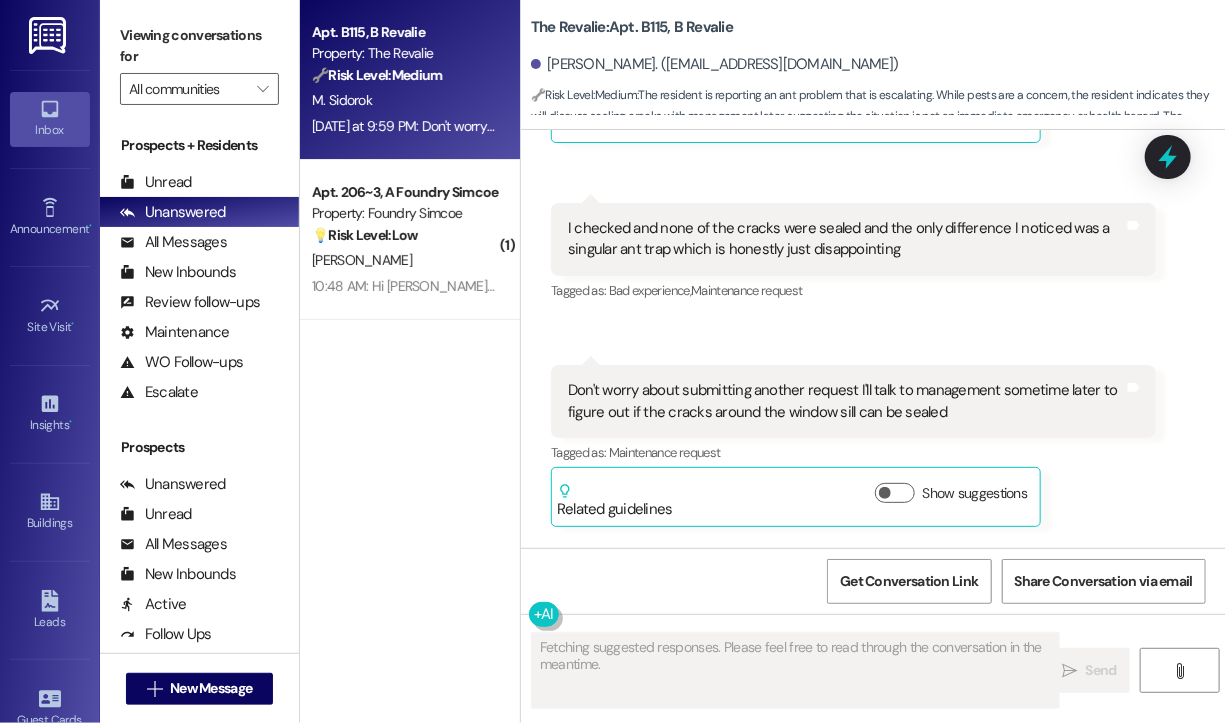 scroll, scrollTop: 13323, scrollLeft: 0, axis: vertical 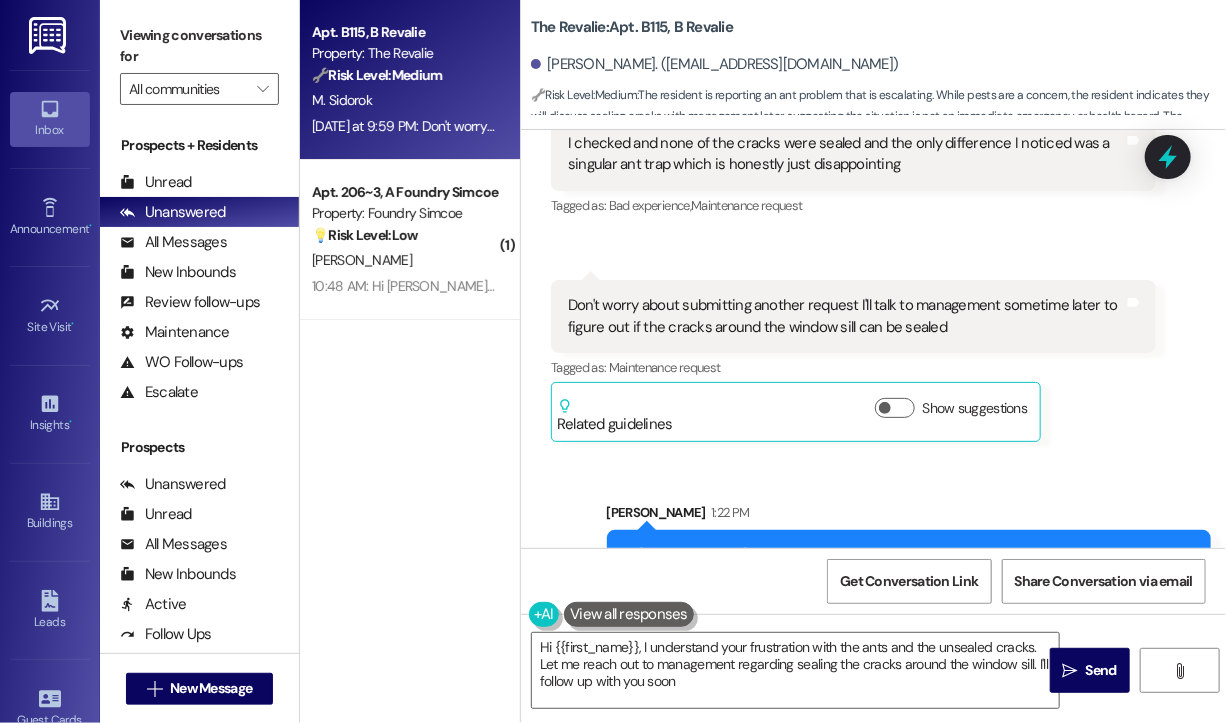 type on "Hi {{first_name}}, I understand your frustration with the ants and the unsealed cracks. Let me reach out to management regarding sealing the cracks around the window sill. I'll follow up with you soon!" 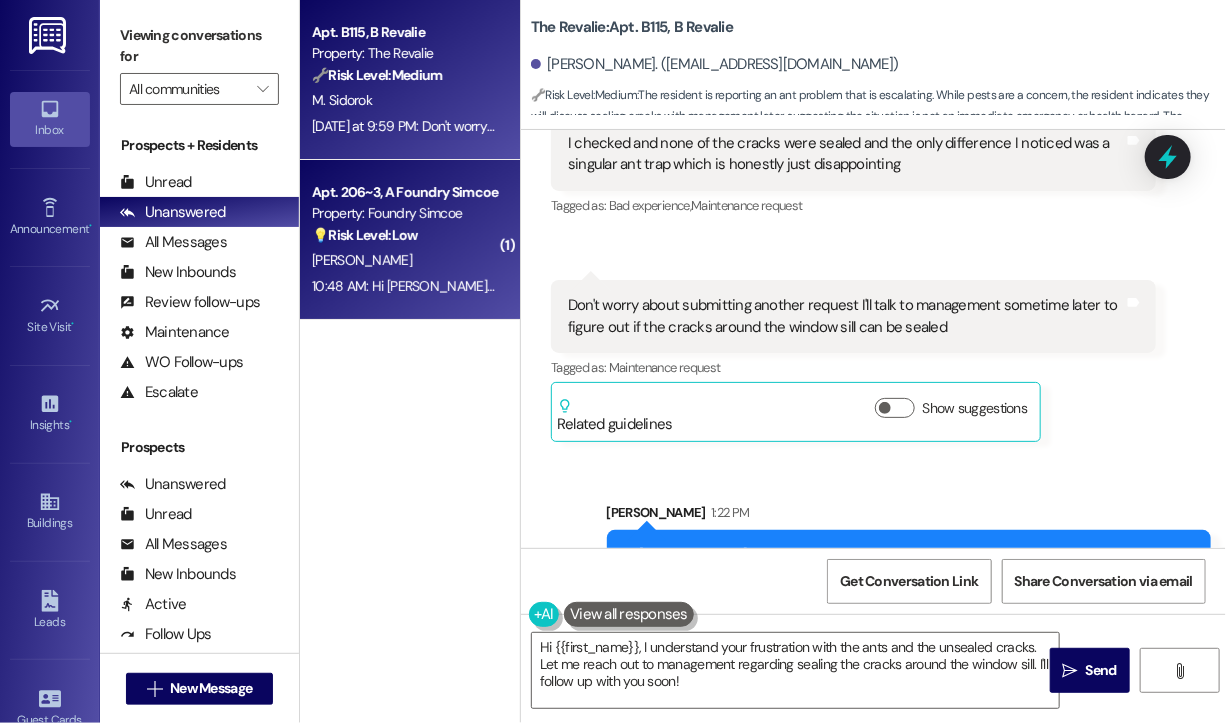 click on "💡  Risk Level:  Low The resident is inquiring about a roommate request. This is a non-essential request and falls under customer satisfaction." at bounding box center [404, 235] 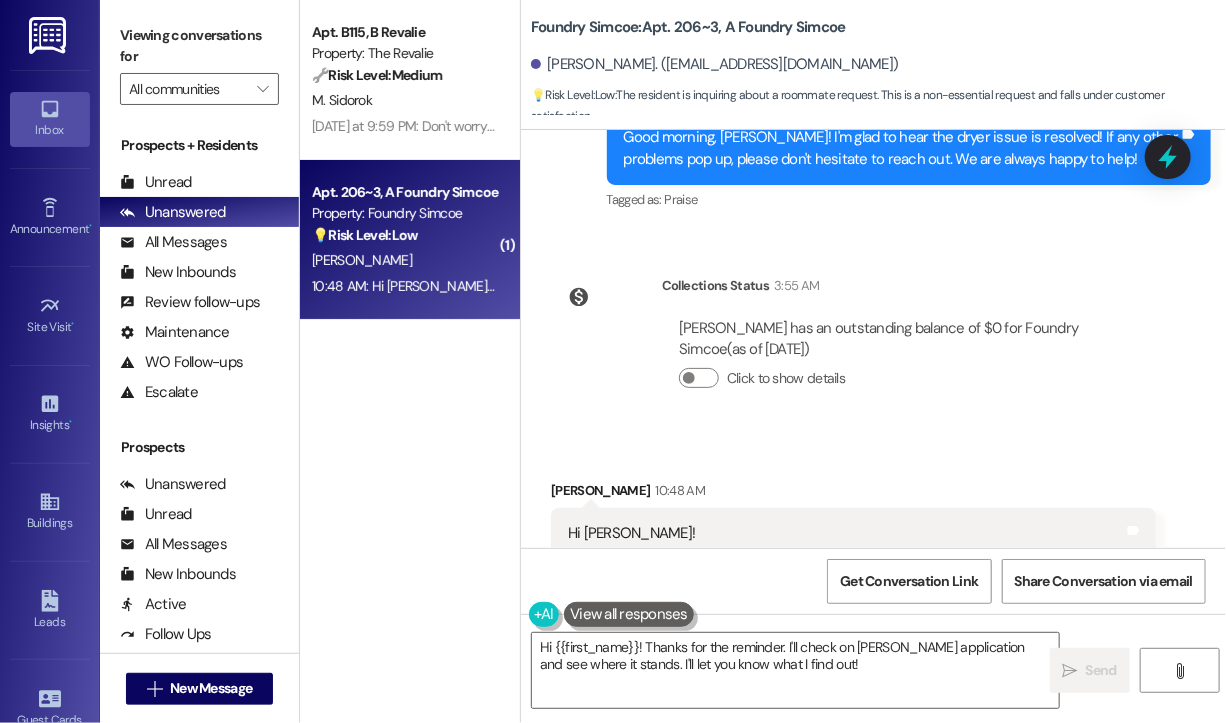 scroll, scrollTop: 5987, scrollLeft: 0, axis: vertical 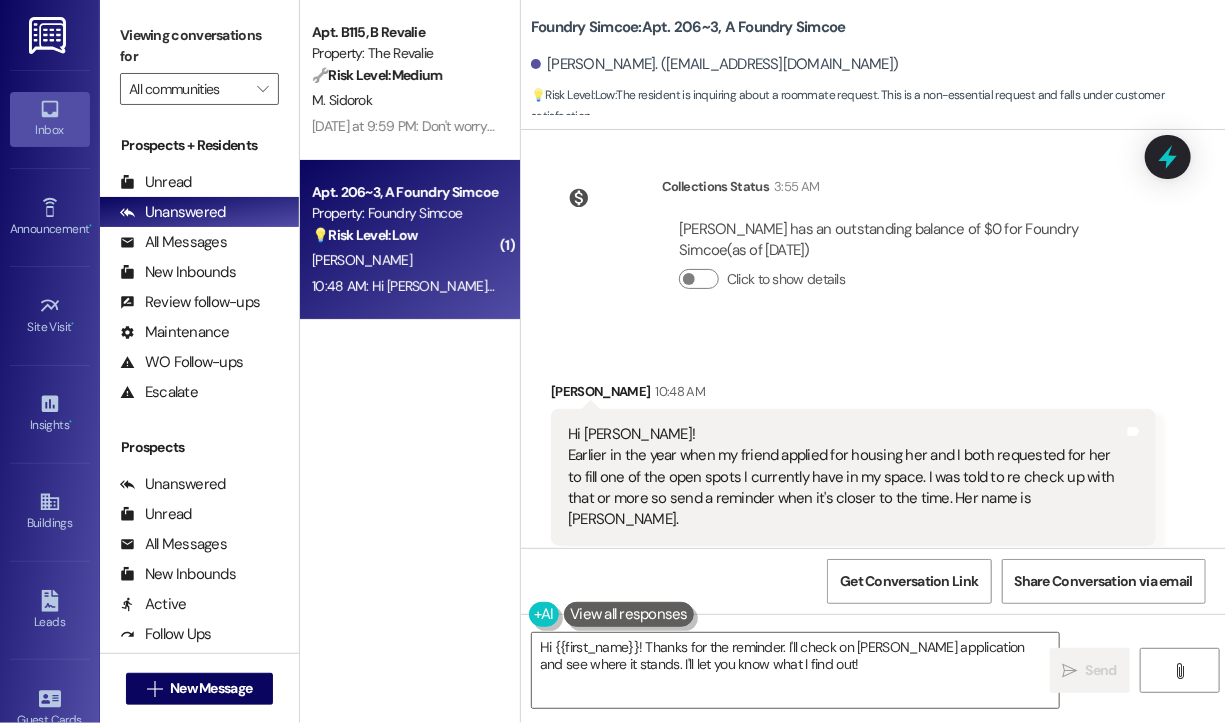 drag, startPoint x: 1092, startPoint y: 474, endPoint x: 567, endPoint y: 434, distance: 526.5216 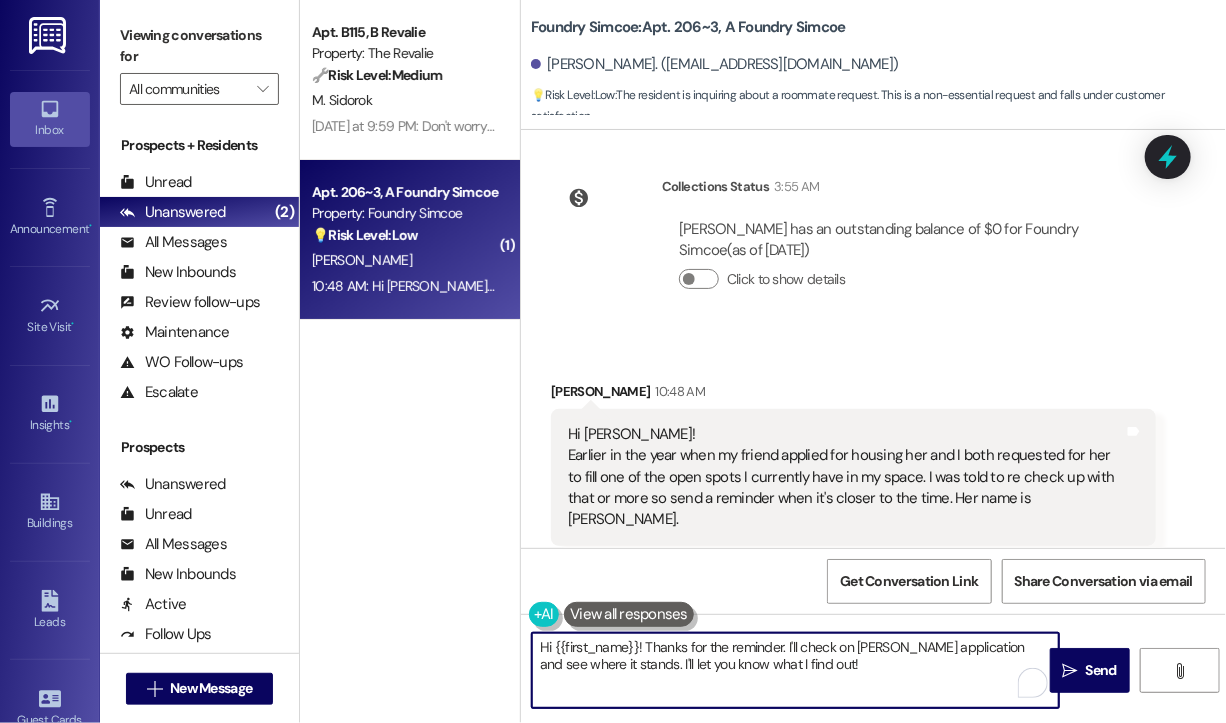 drag, startPoint x: 881, startPoint y: 658, endPoint x: 646, endPoint y: 645, distance: 235.3593 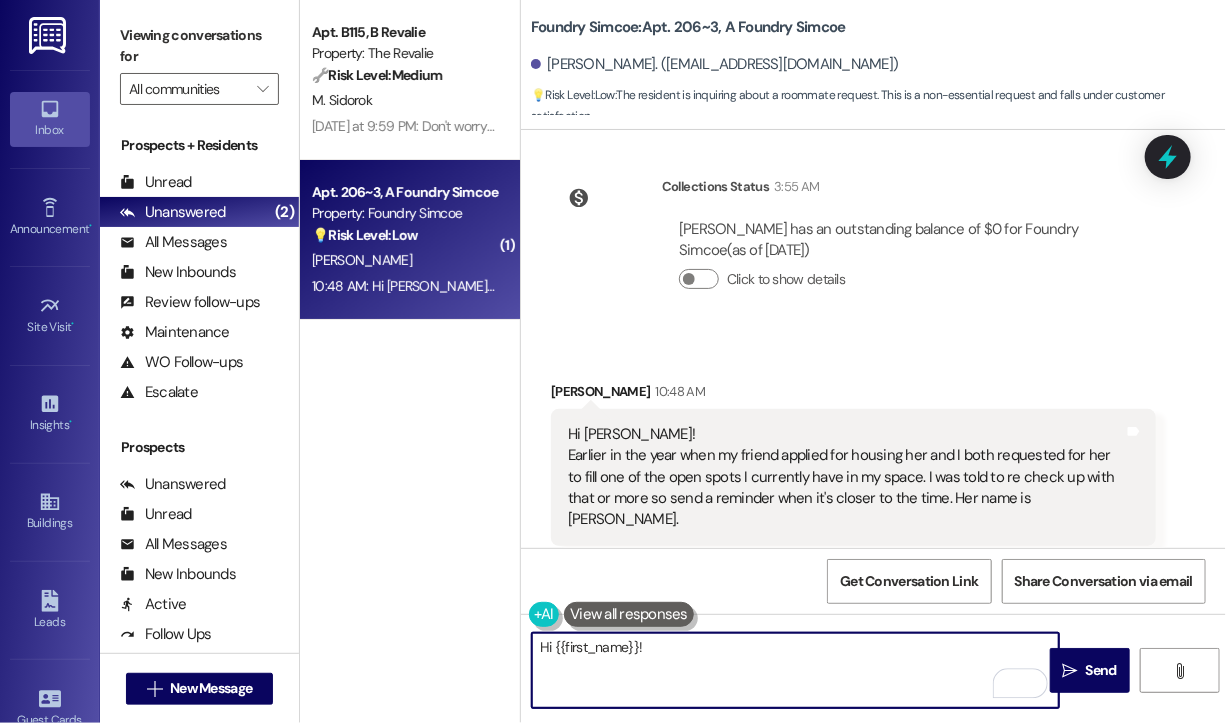 paste on "Thanks for reaching out! Just to help us follow up accurately—do you know if Ellika completed her application and if she requested your unit or space specifically at the time? Also, do you have a preferred move-in date or time frame you were aiming for? I’ll make sure to pass everything along to the leasing team for review." 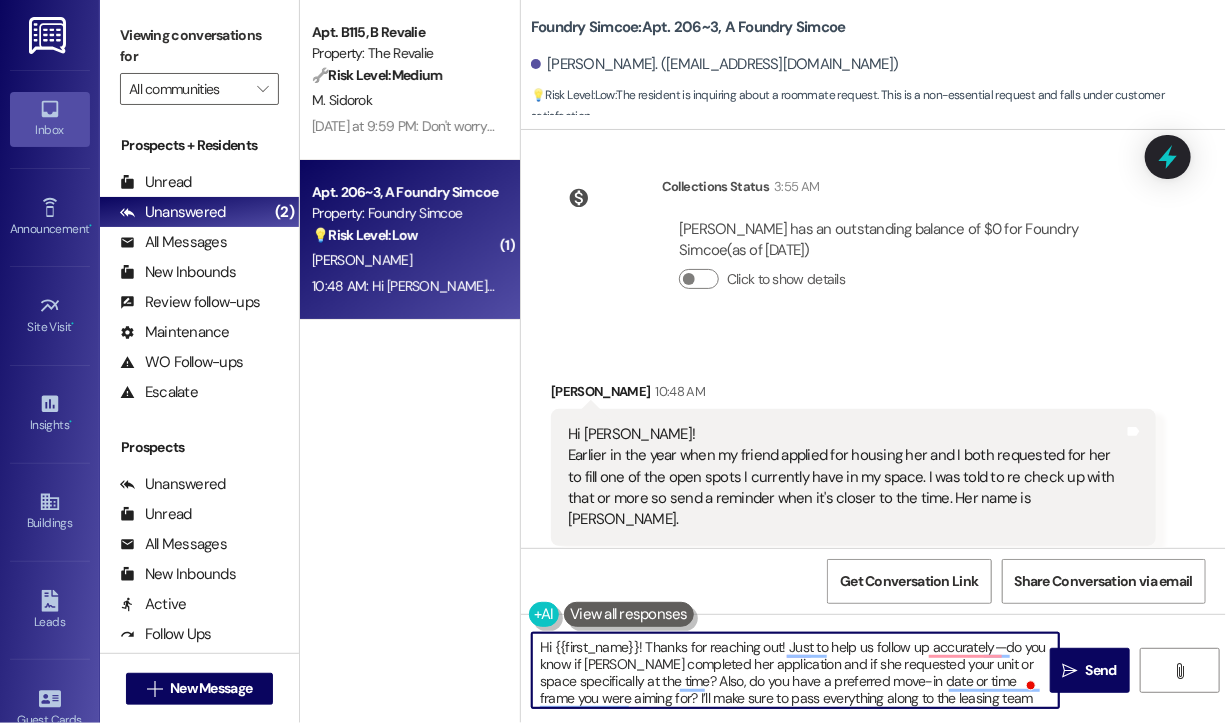 scroll, scrollTop: 4, scrollLeft: 0, axis: vertical 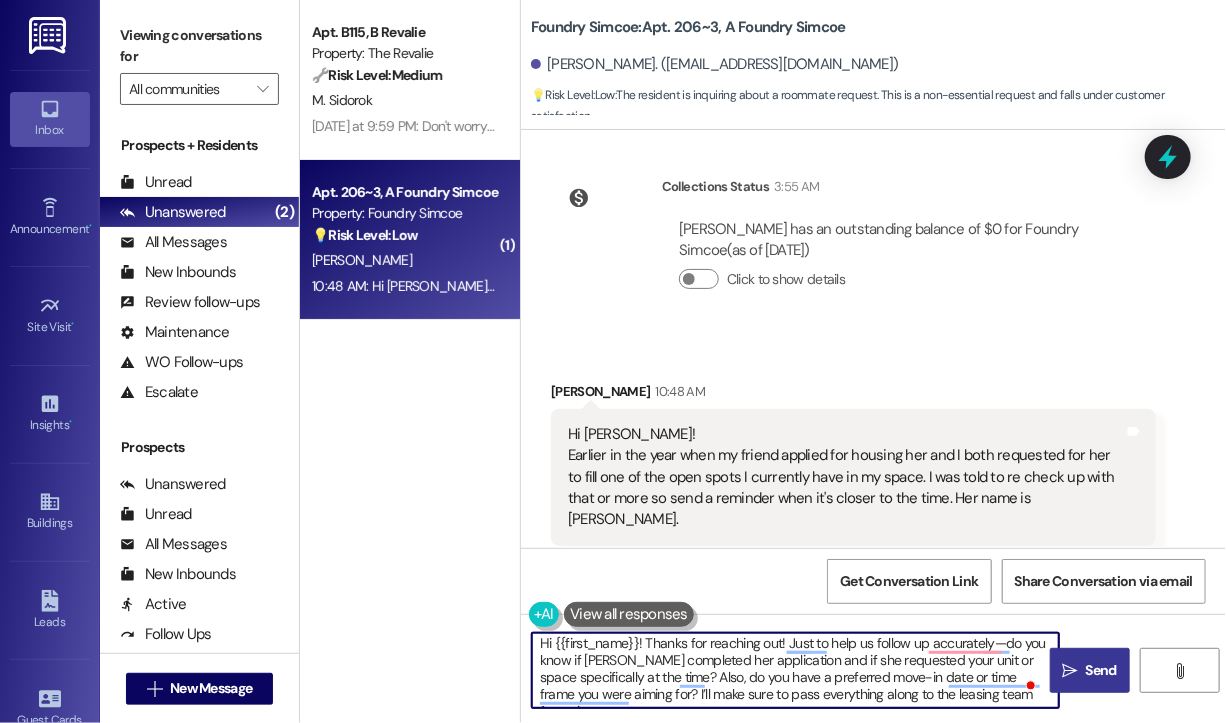 type on "Hi {{first_name}}! Thanks for reaching out! Just to help us follow up accurately—do you know if Ellika completed her application and if she requested your unit or space specifically at the time? Also, do you have a preferred move-in date or time frame you were aiming for? I’ll make sure to pass everything along to the leasing team for review." 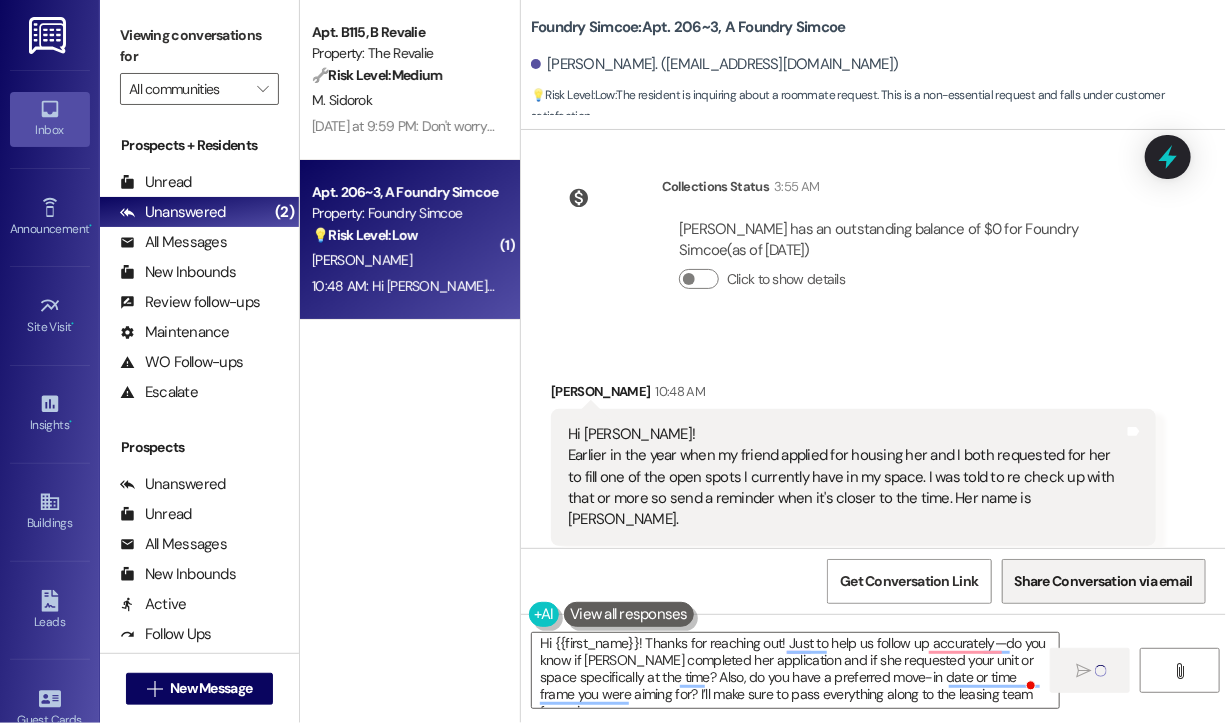 type 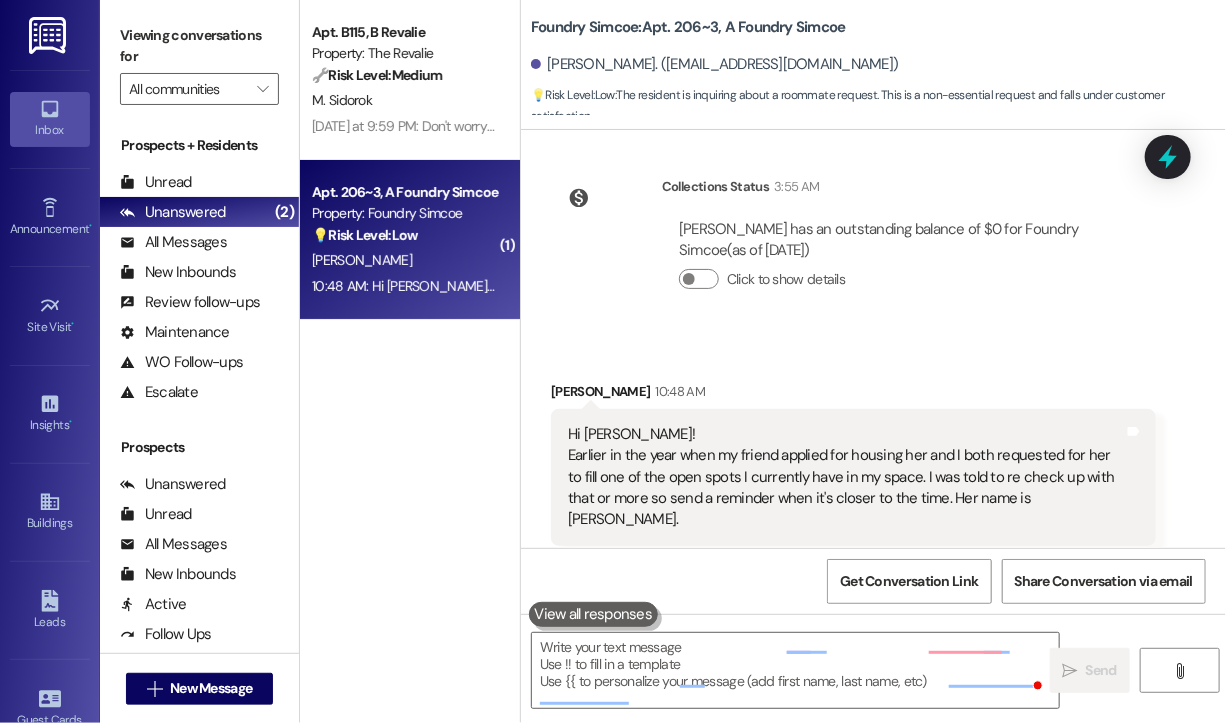 scroll, scrollTop: 0, scrollLeft: 0, axis: both 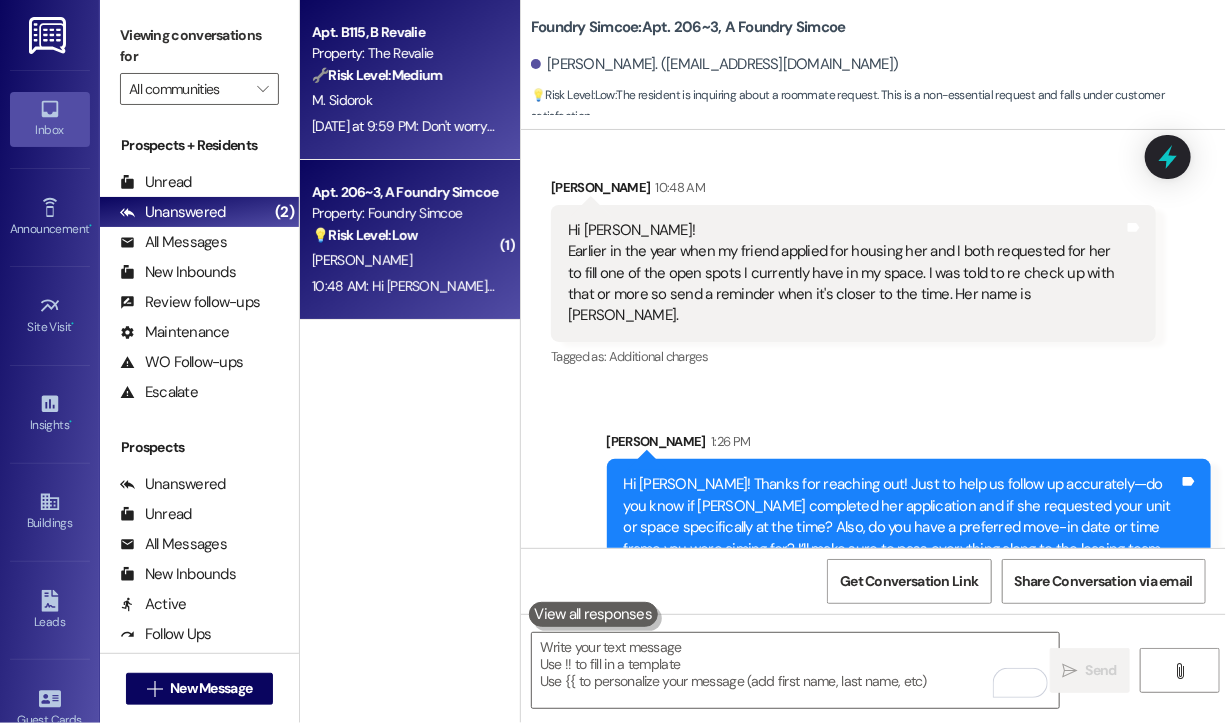 click on "M. Sidorok" at bounding box center [404, 100] 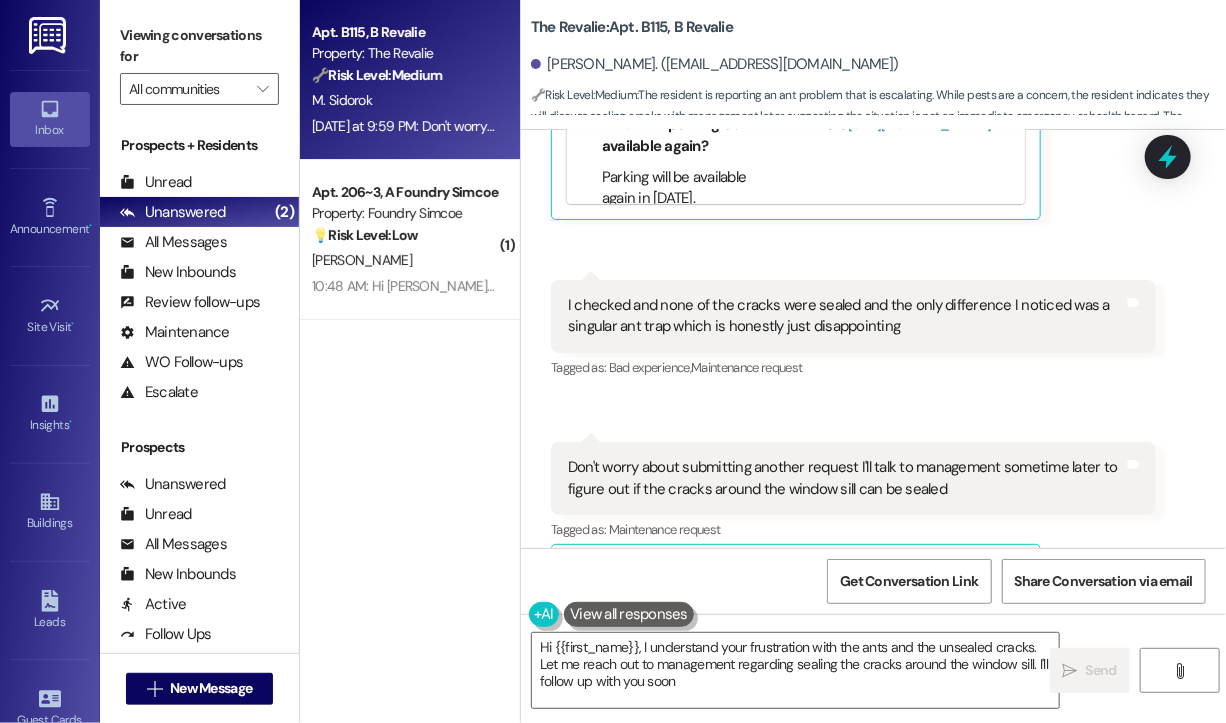 type on "Hi {{first_name}}, I understand your frustration with the ants and the unsealed cracks. Let me reach out to management regarding sealing the cracks around the window sill. I'll follow up with you soon!" 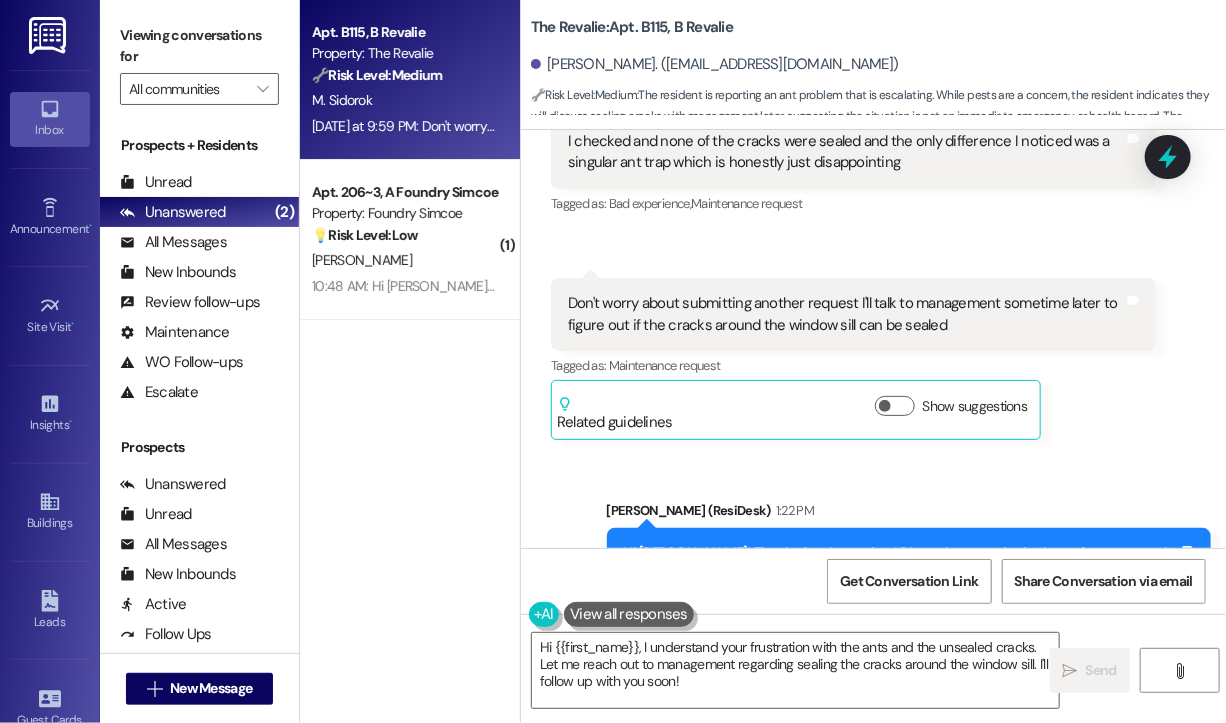 scroll, scrollTop: 13352, scrollLeft: 0, axis: vertical 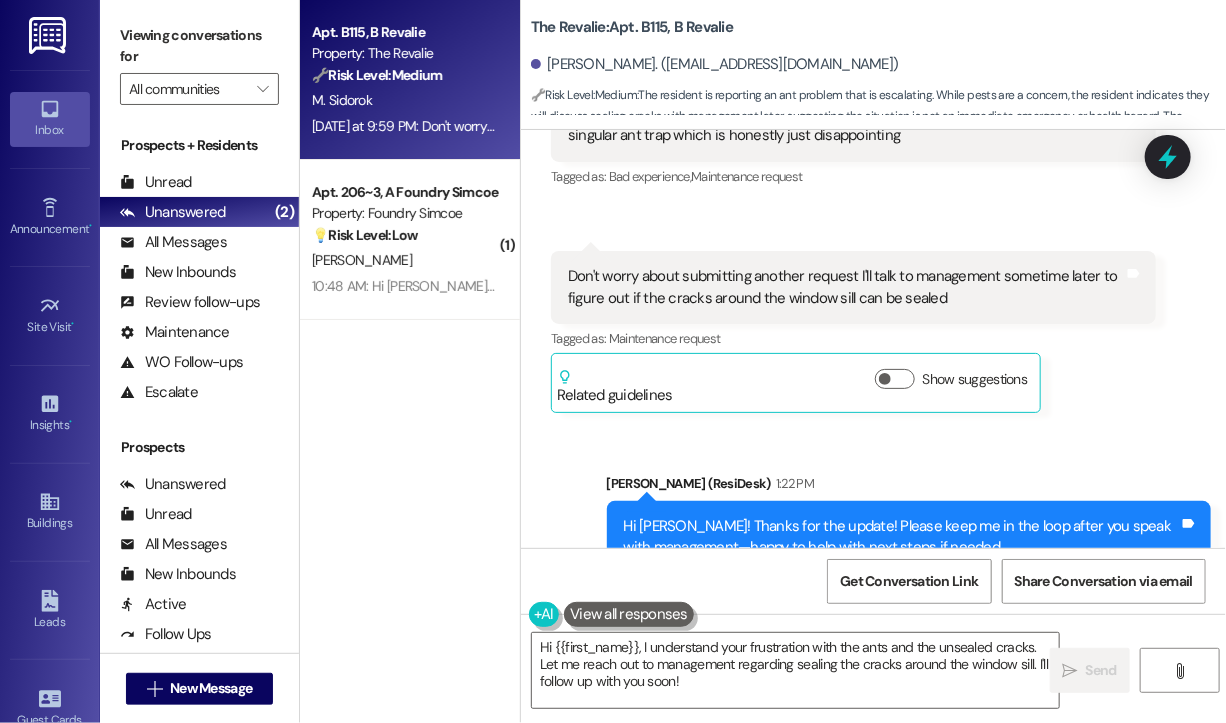 click on "Melania Sidorok. (msidorok@yahoo.com)" at bounding box center (878, 65) 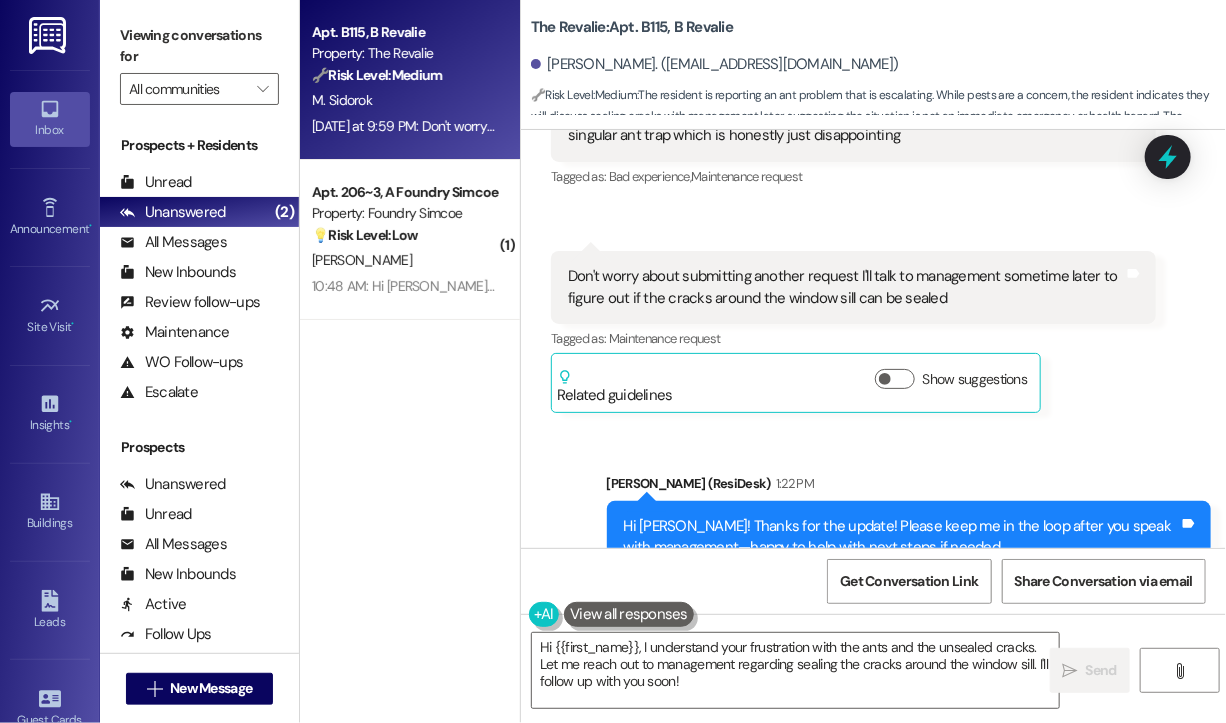 click on "The Revalie:  Apt. B115, B Revalie" at bounding box center [731, 27] 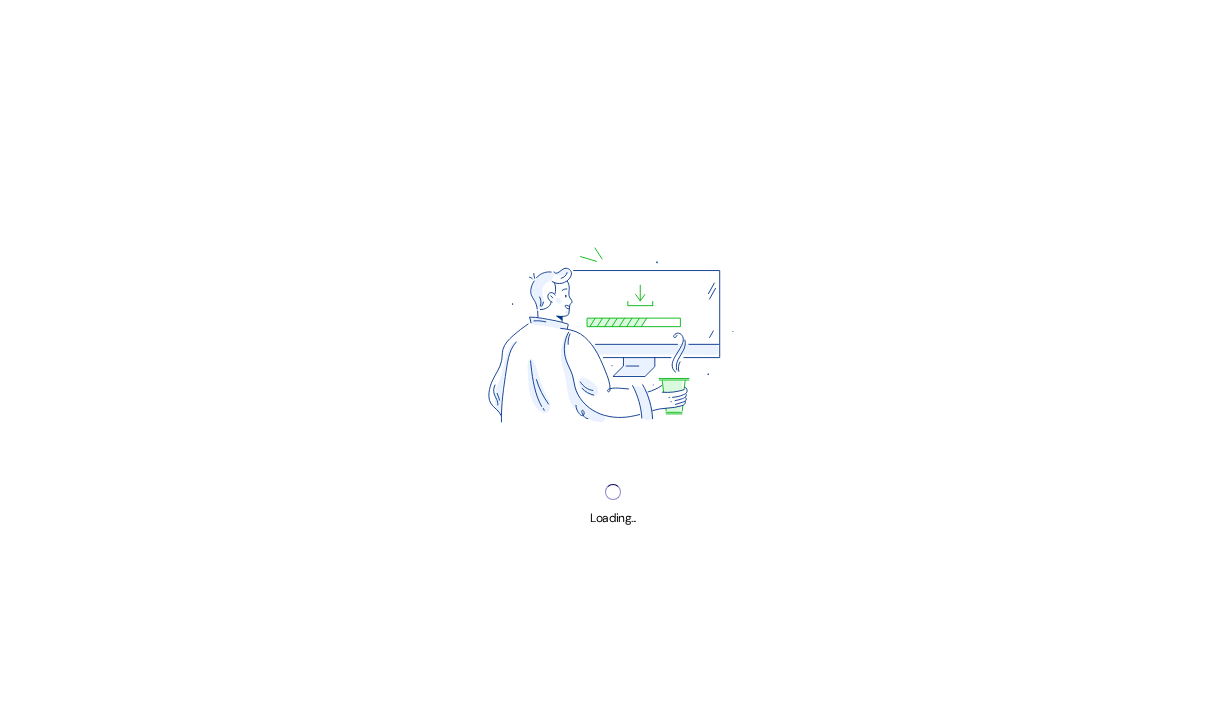 scroll, scrollTop: 0, scrollLeft: 0, axis: both 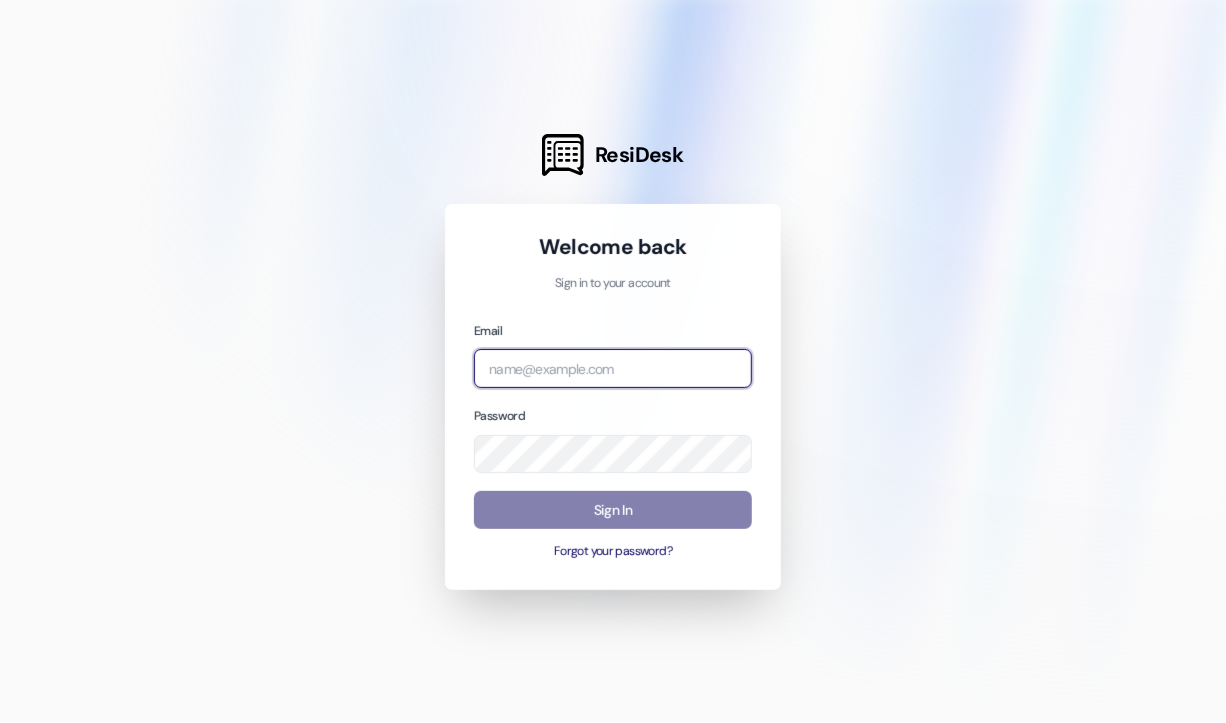 click at bounding box center (613, 368) 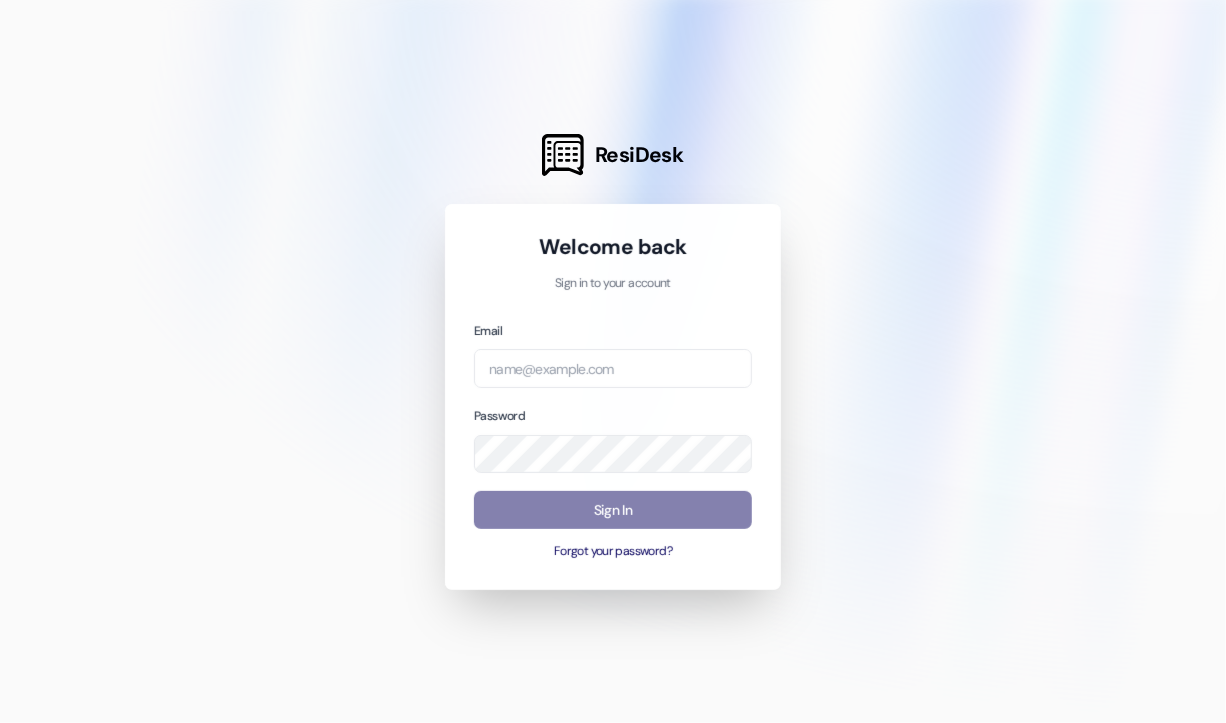 click at bounding box center (613, 361) 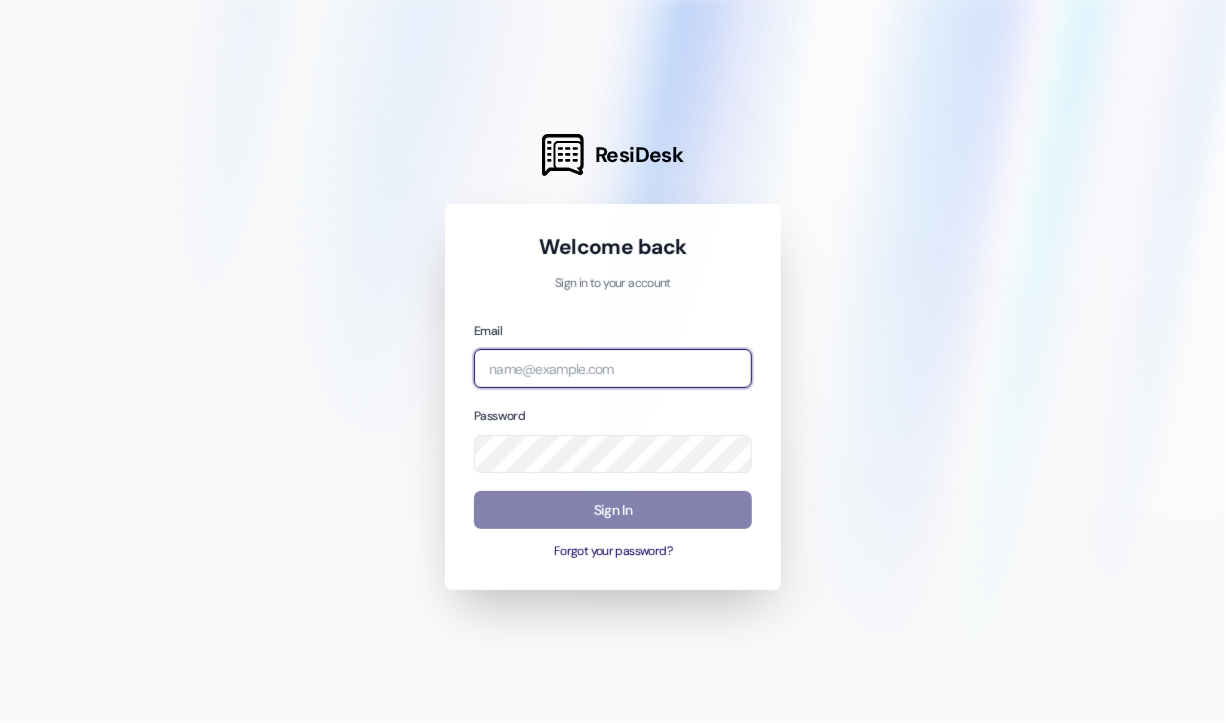 click at bounding box center (613, 368) 